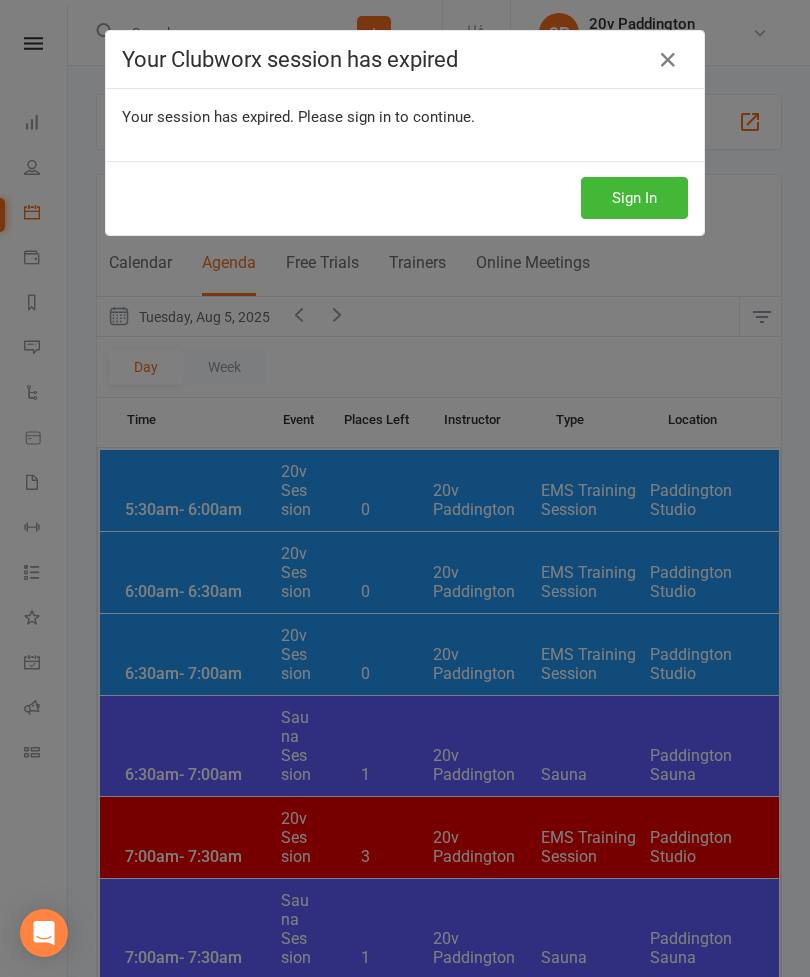 scroll, scrollTop: 765, scrollLeft: 0, axis: vertical 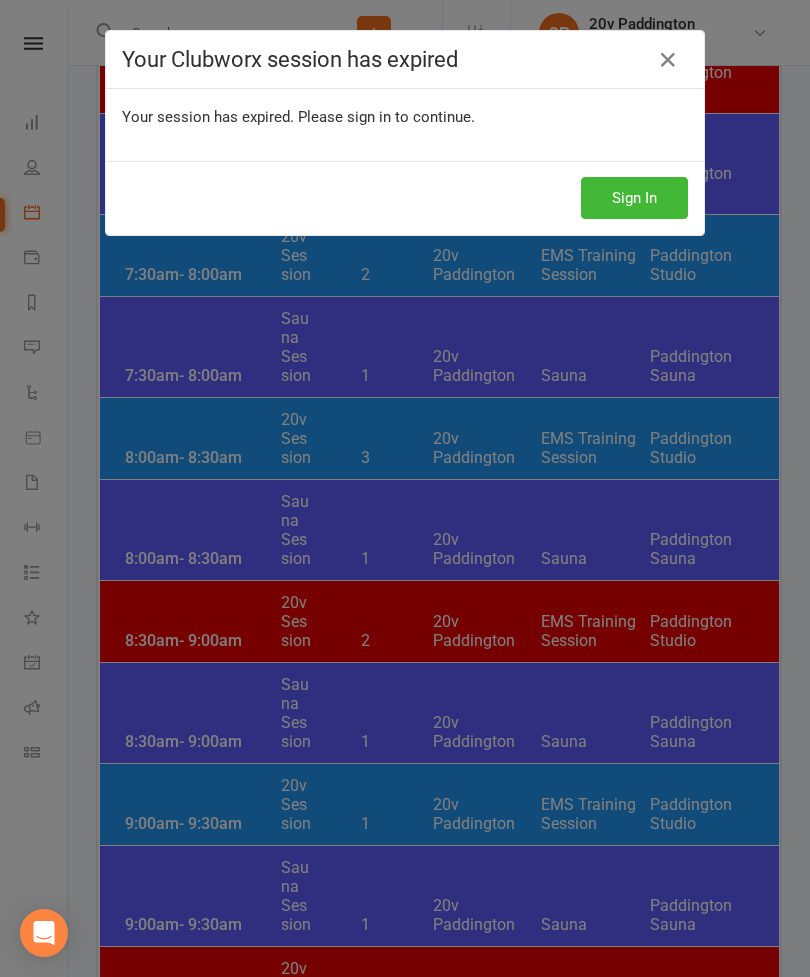 click on "Sign In" at bounding box center [634, 198] 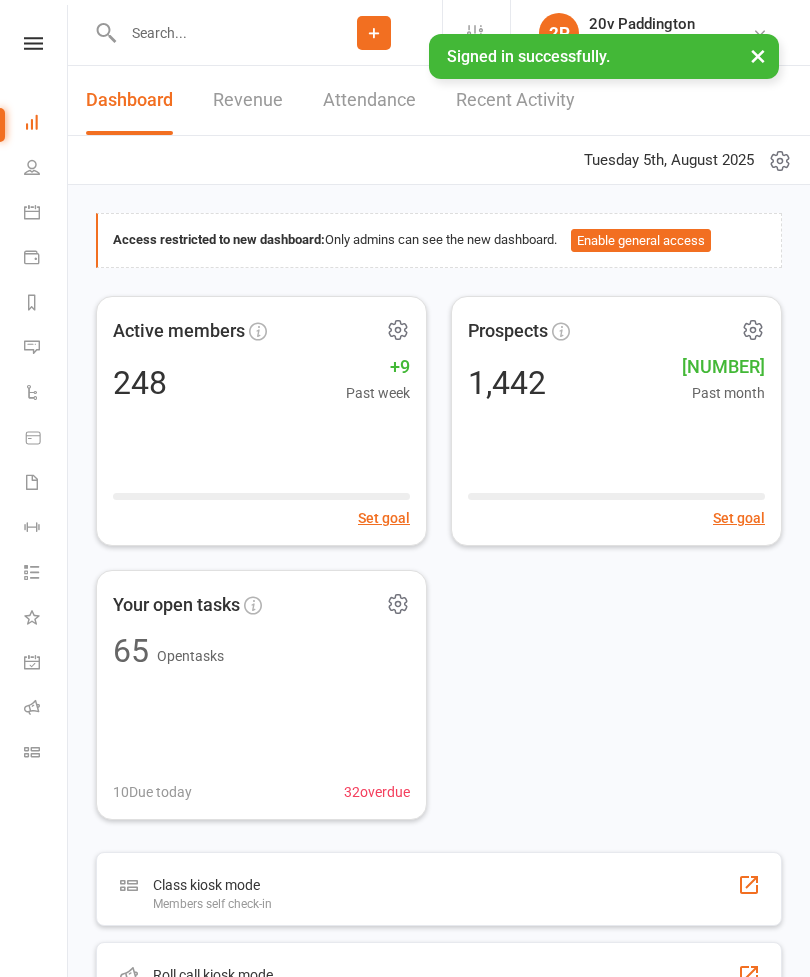 scroll, scrollTop: 0, scrollLeft: 0, axis: both 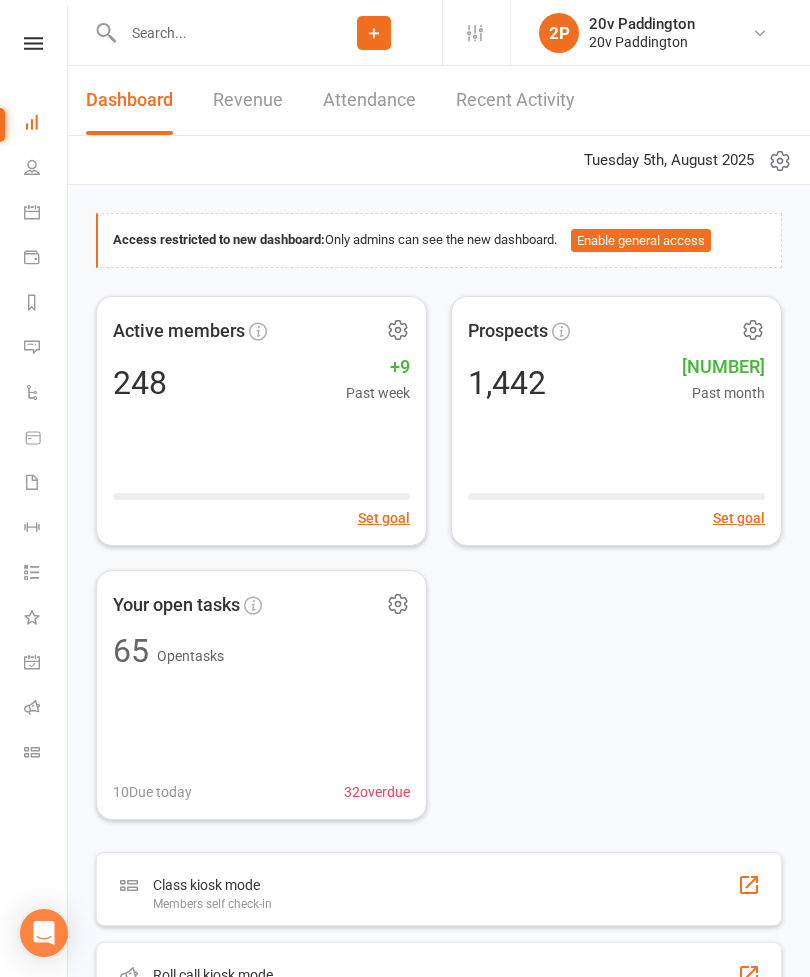 click at bounding box center [201, 32] 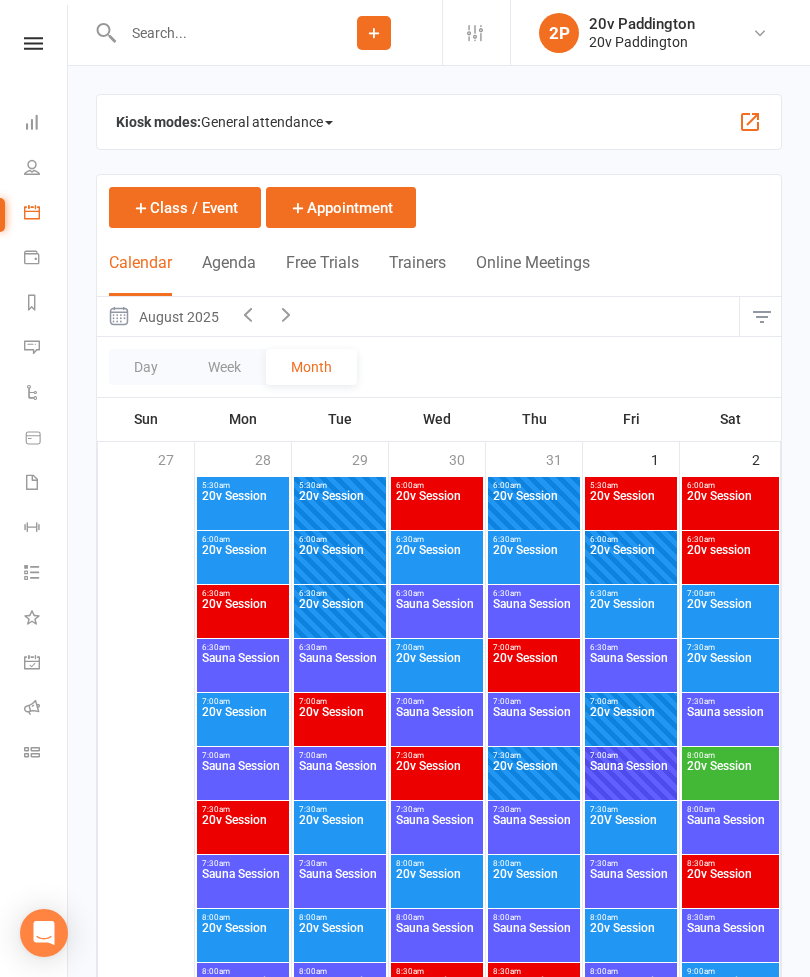 click on "Agenda" at bounding box center (229, 274) 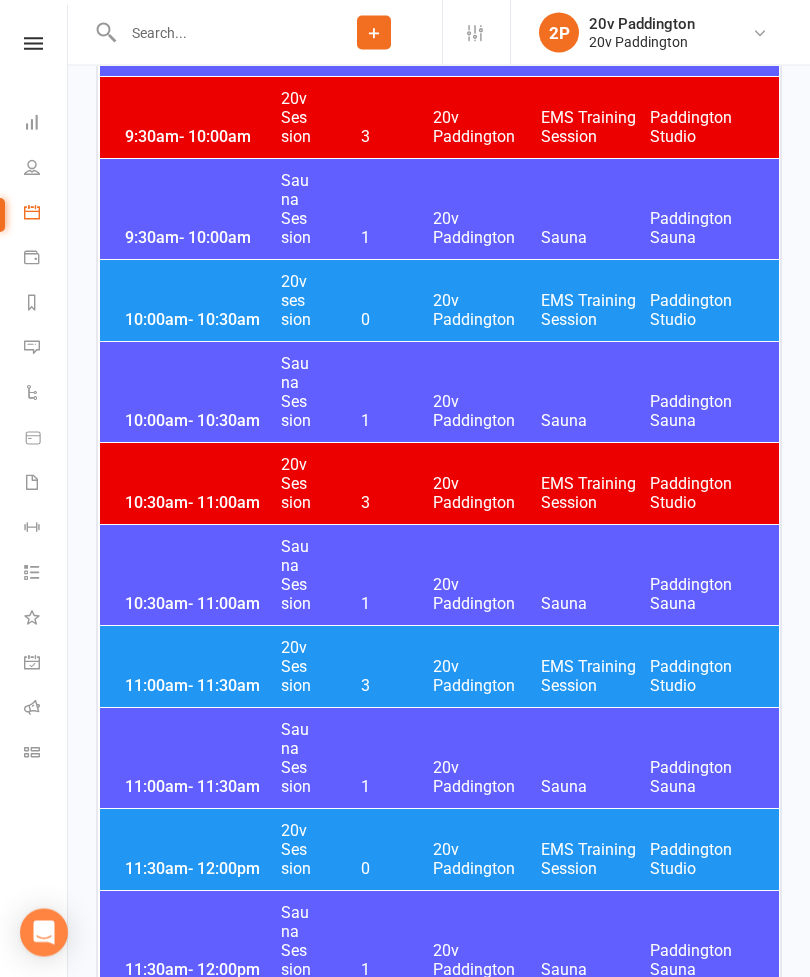 scroll, scrollTop: 1635, scrollLeft: 0, axis: vertical 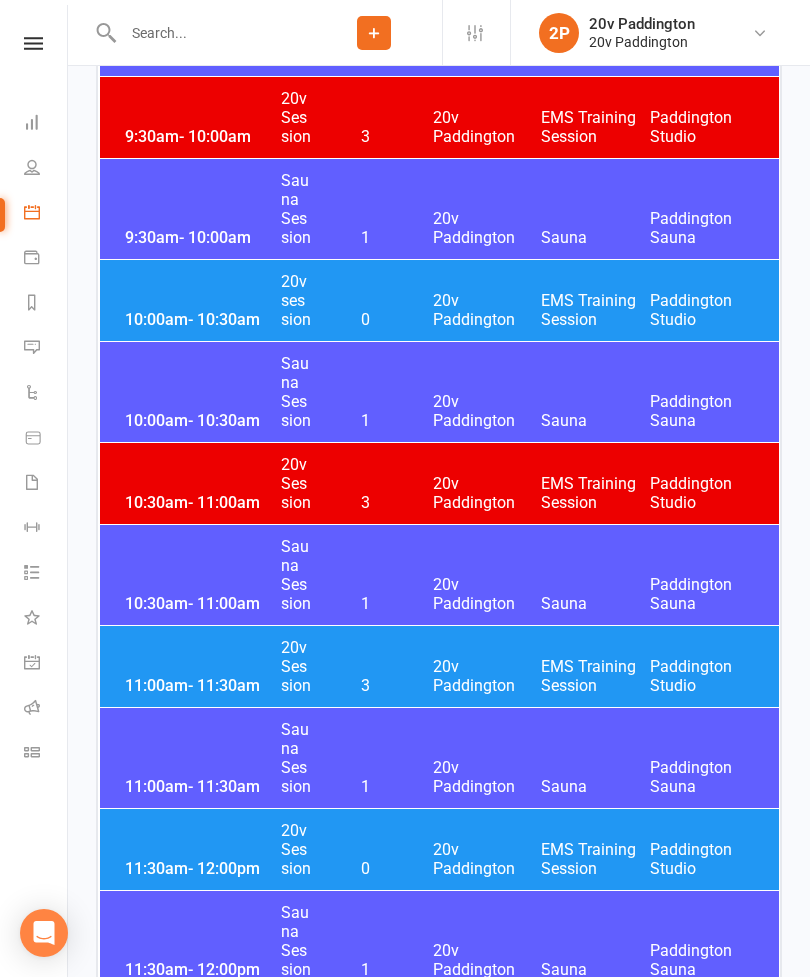 click on "10:00am  - 10:30am 20v session 0 20v Paddington EMS Training Session Paddington Studio" at bounding box center [439, 300] 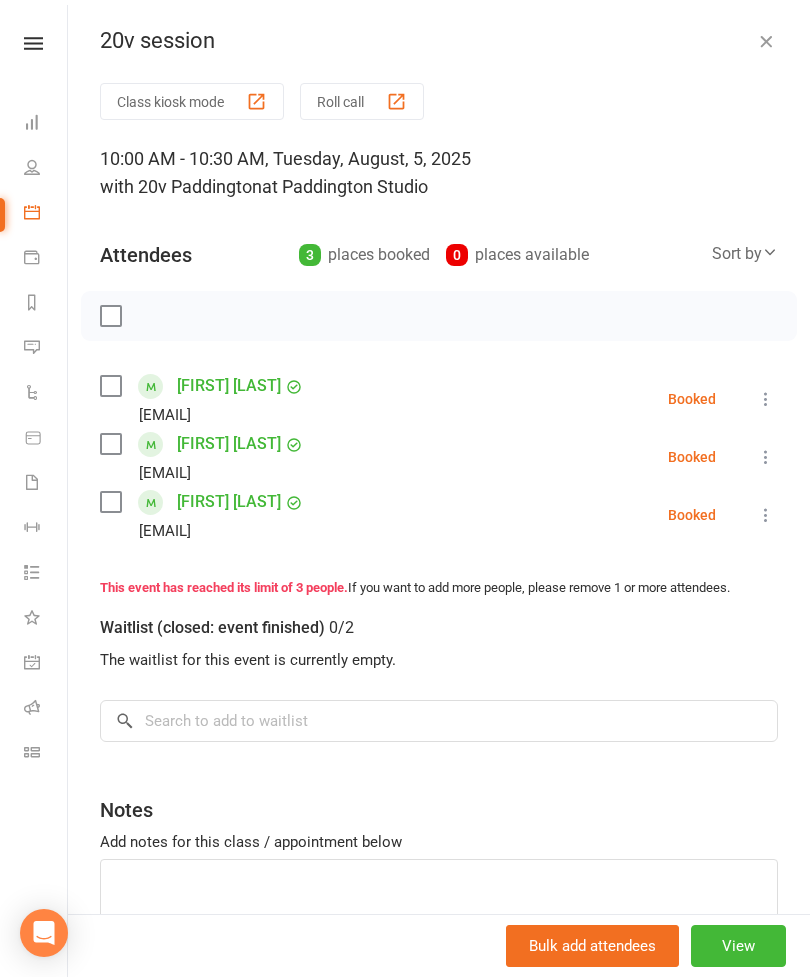 click on "Steven Yarham" at bounding box center [229, 502] 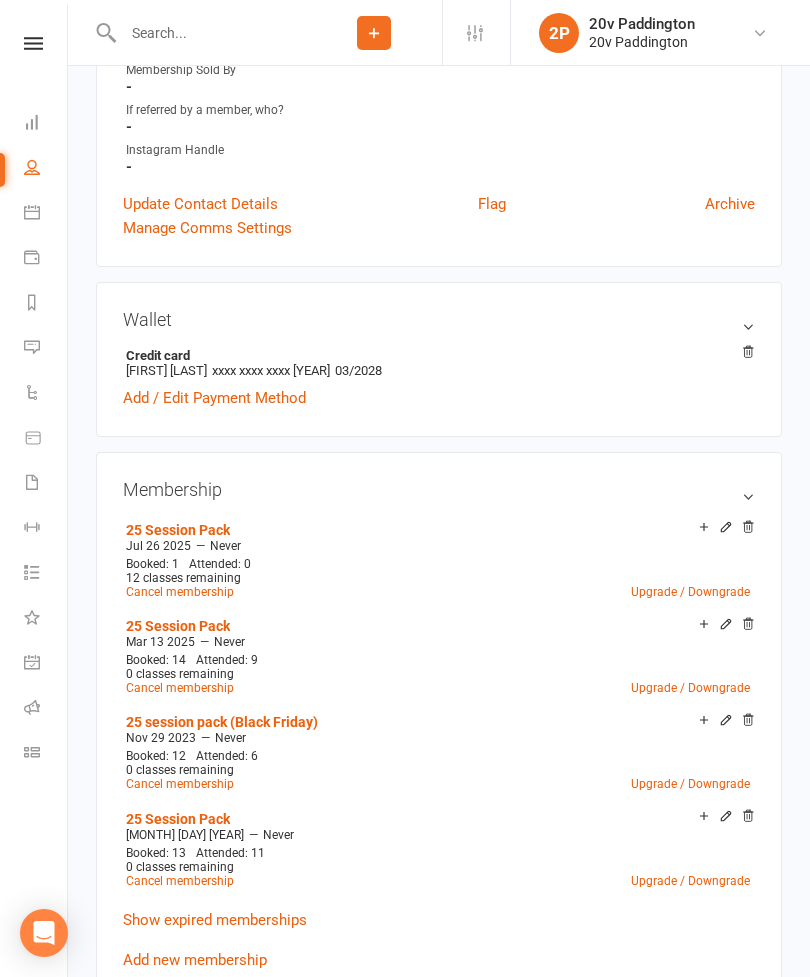 scroll, scrollTop: 657, scrollLeft: 0, axis: vertical 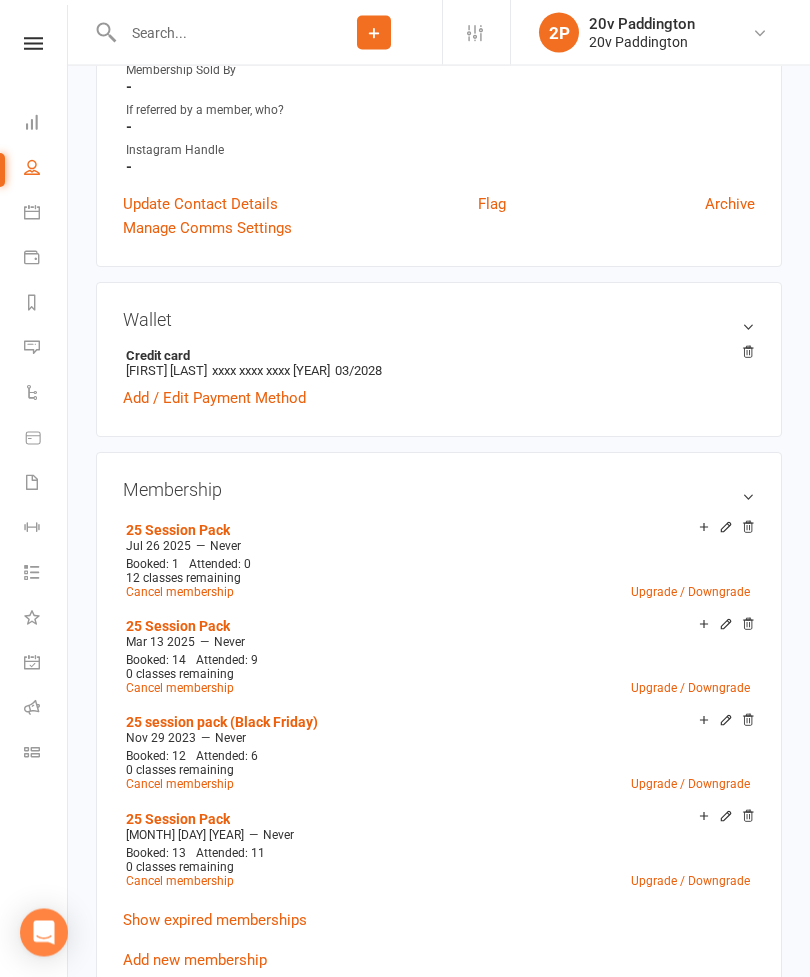 click on "Add / Edit Payment Method" at bounding box center [214, 399] 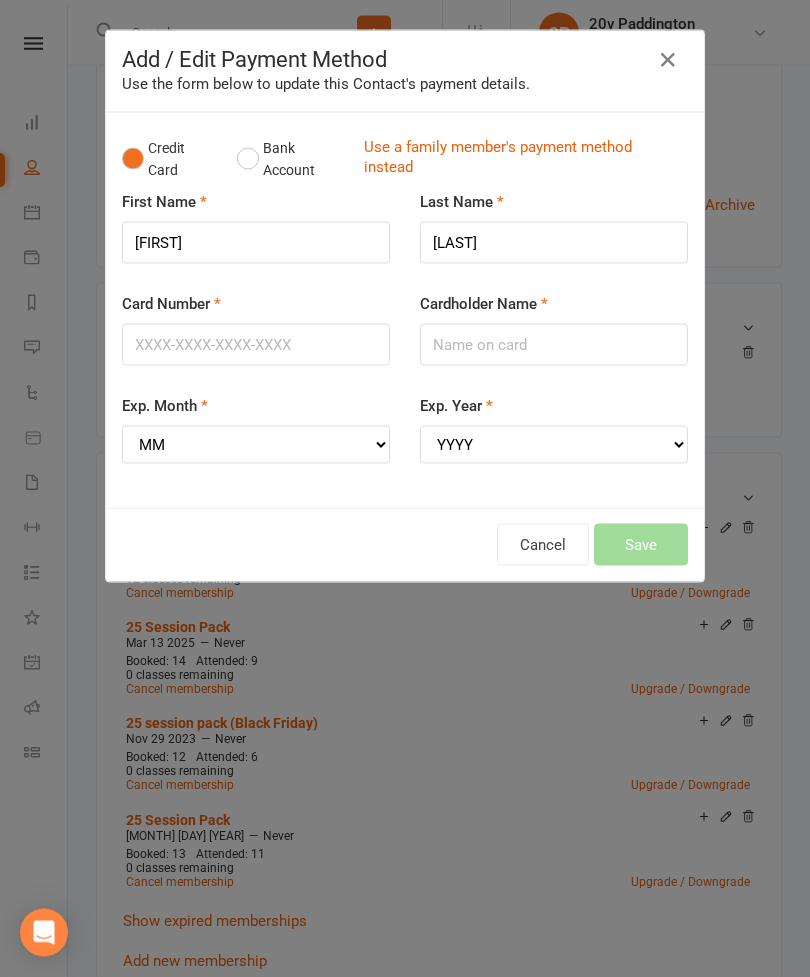 scroll, scrollTop: 658, scrollLeft: 0, axis: vertical 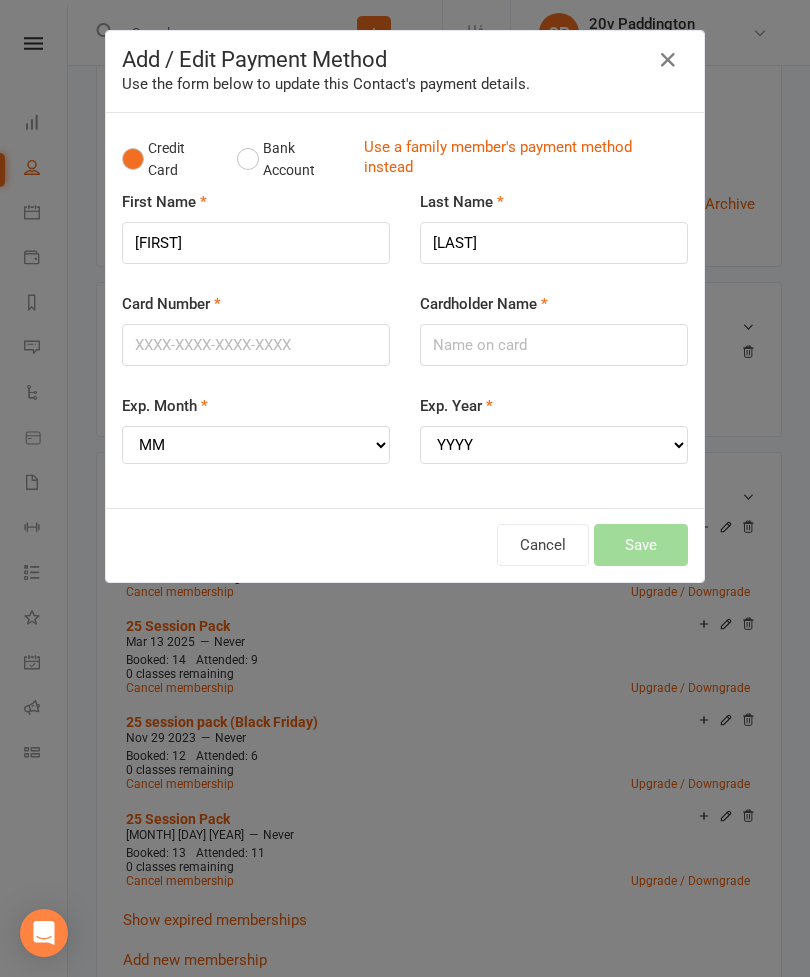 click on "Bank Account" at bounding box center (292, 159) 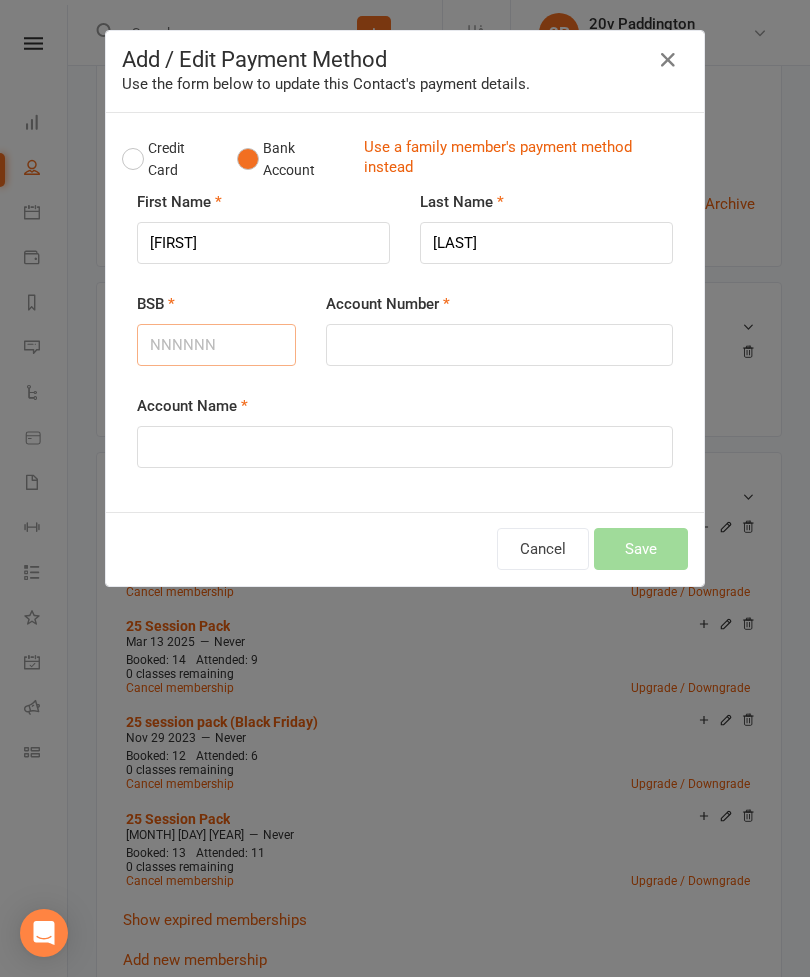 click on "BSB" at bounding box center (216, 345) 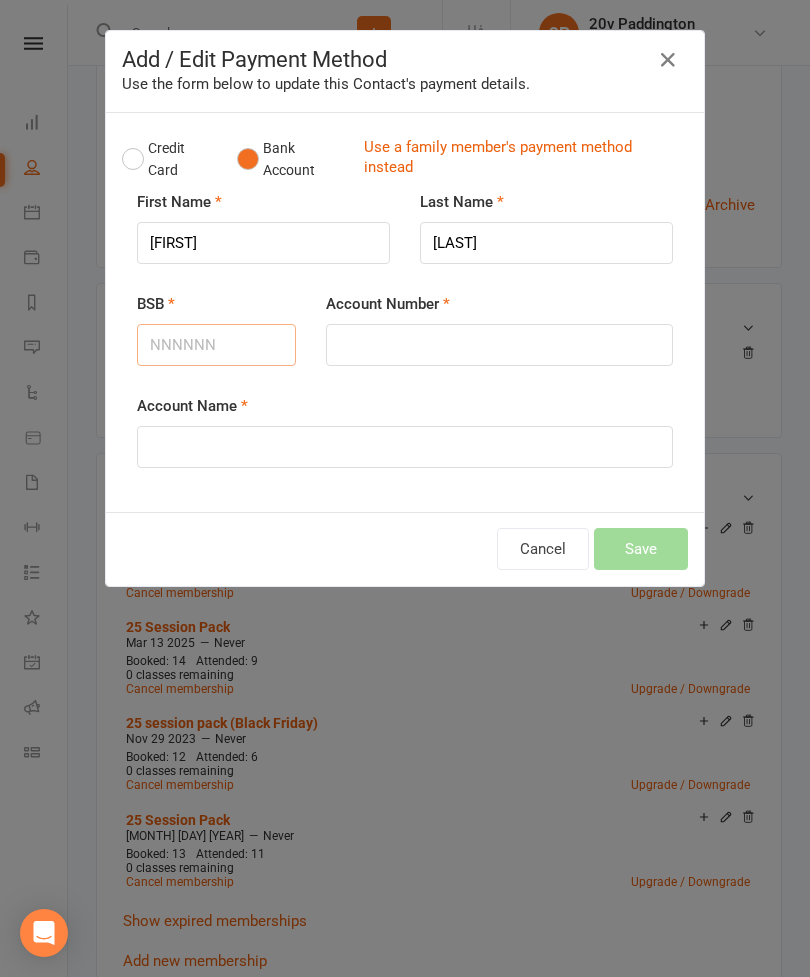 type on "082622" 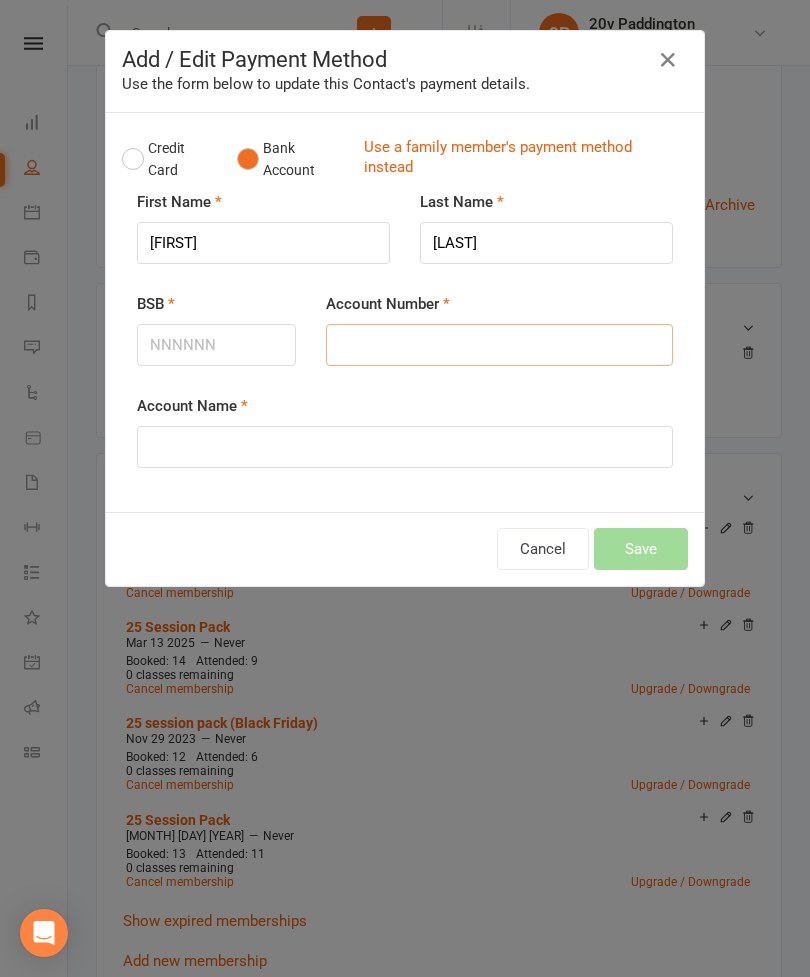 click on "Account Number" at bounding box center (499, 345) 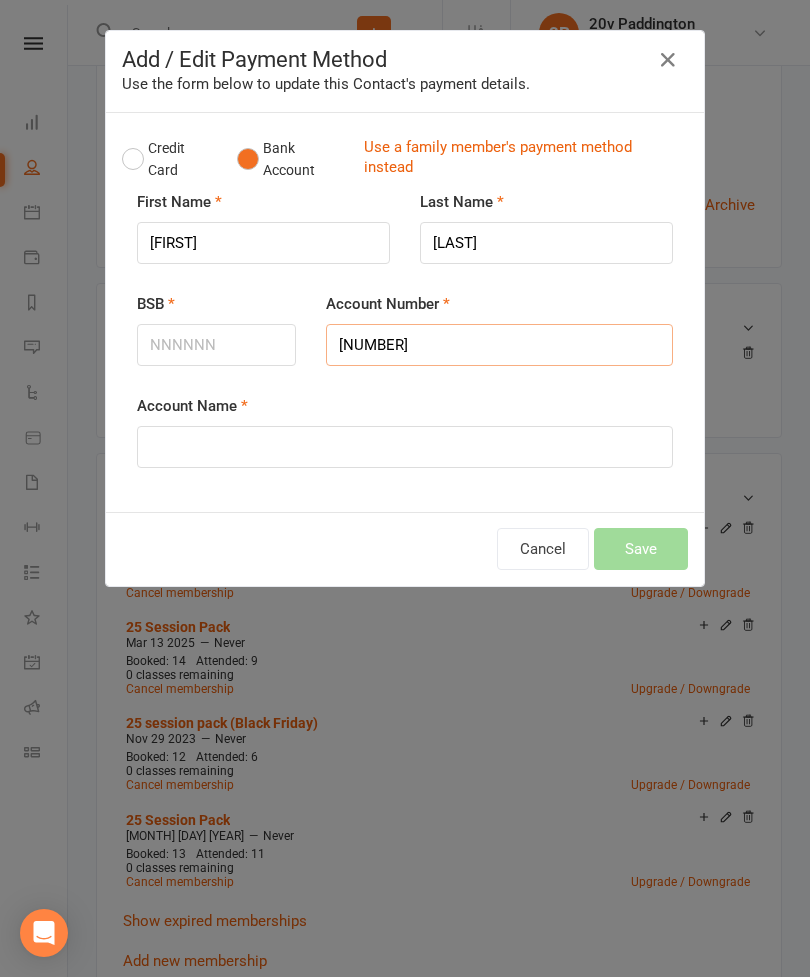type on "262981072" 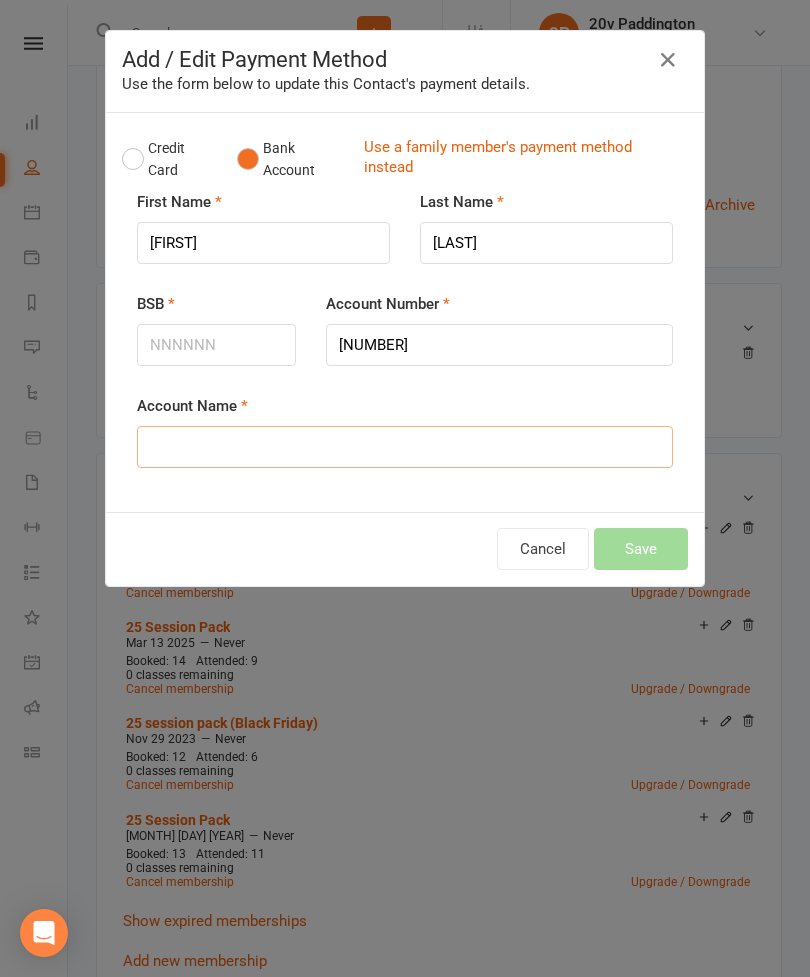 click on "Account Name" at bounding box center [405, 447] 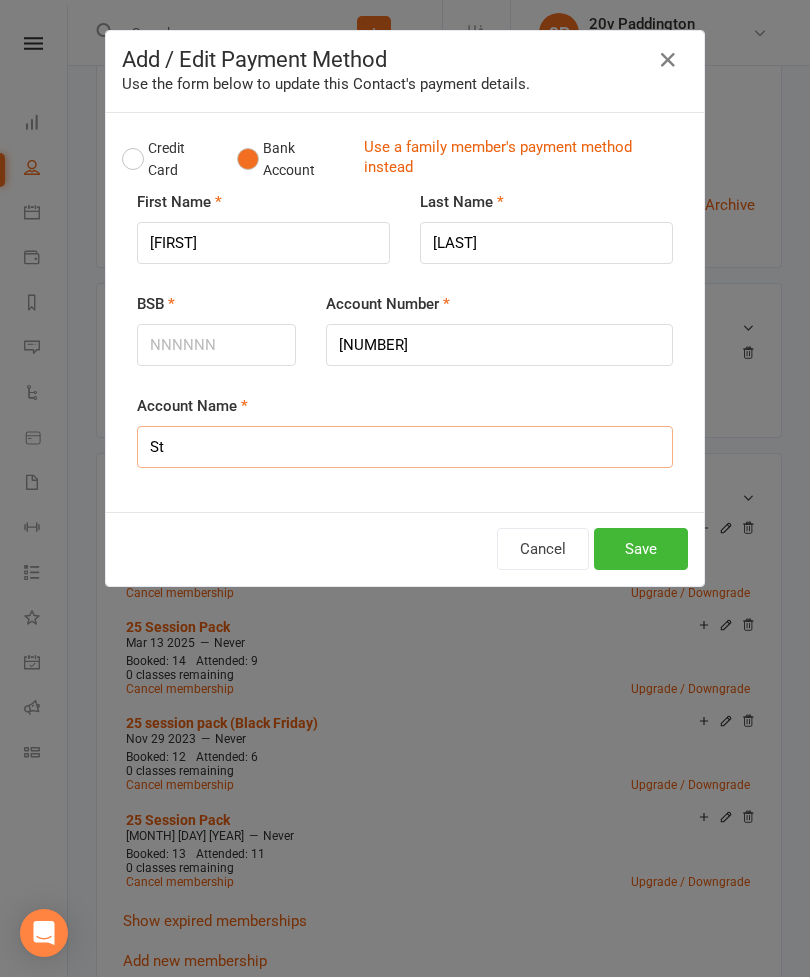 type on "S" 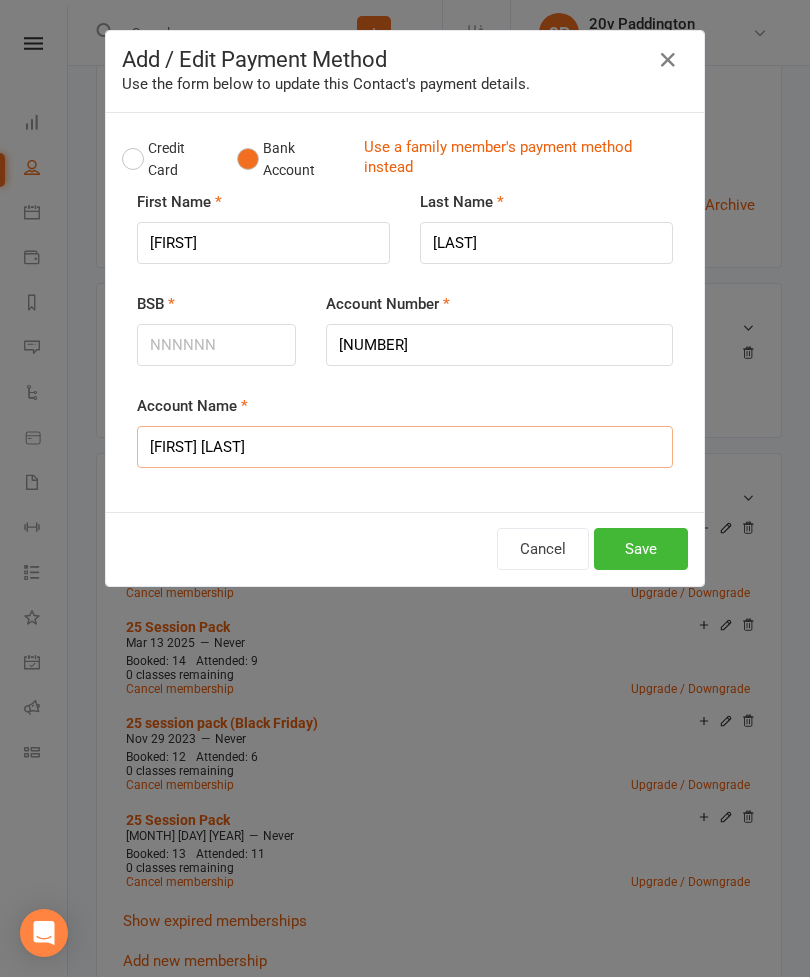 type on "Steven Yarham" 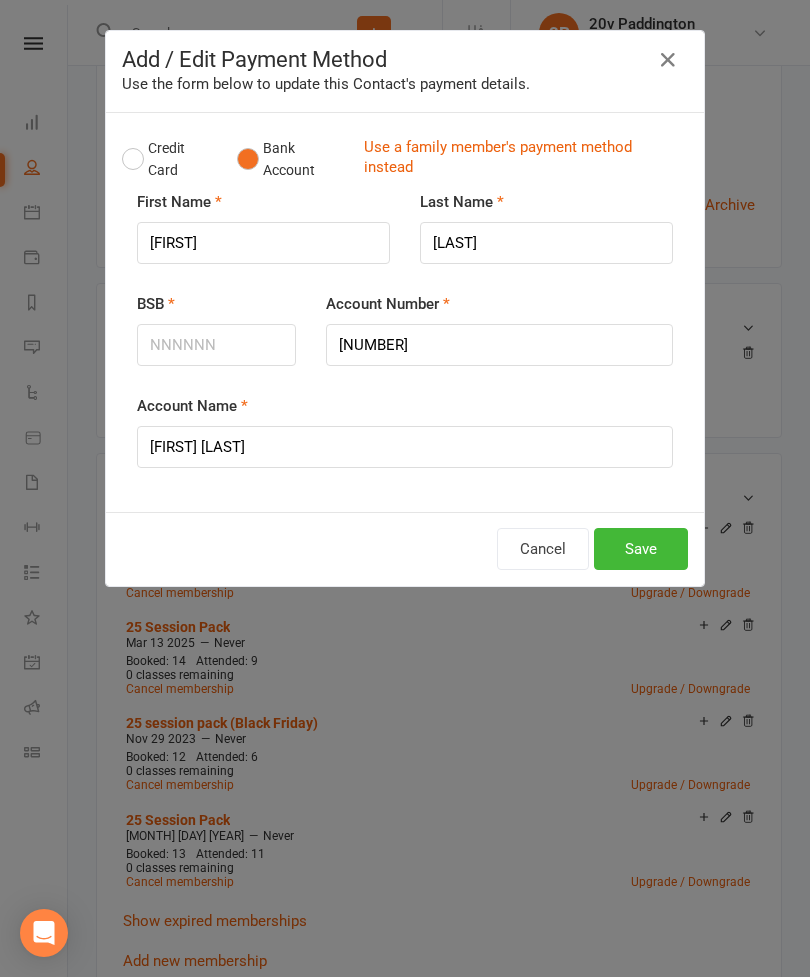 click on "Save" at bounding box center [641, 549] 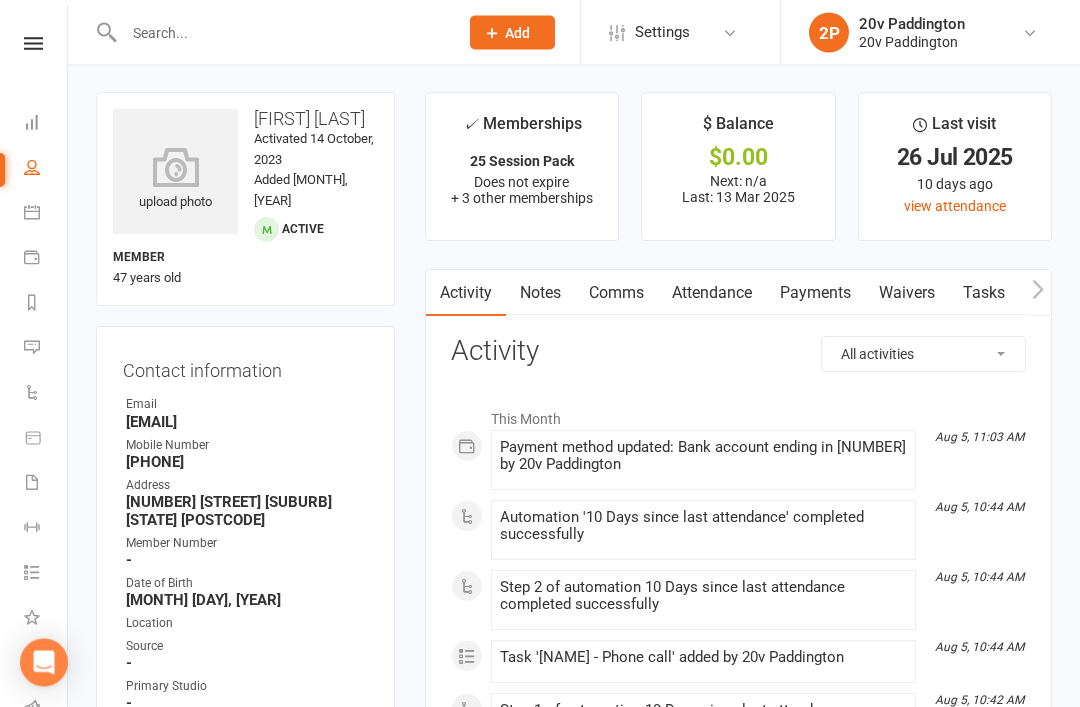 scroll, scrollTop: 0, scrollLeft: 0, axis: both 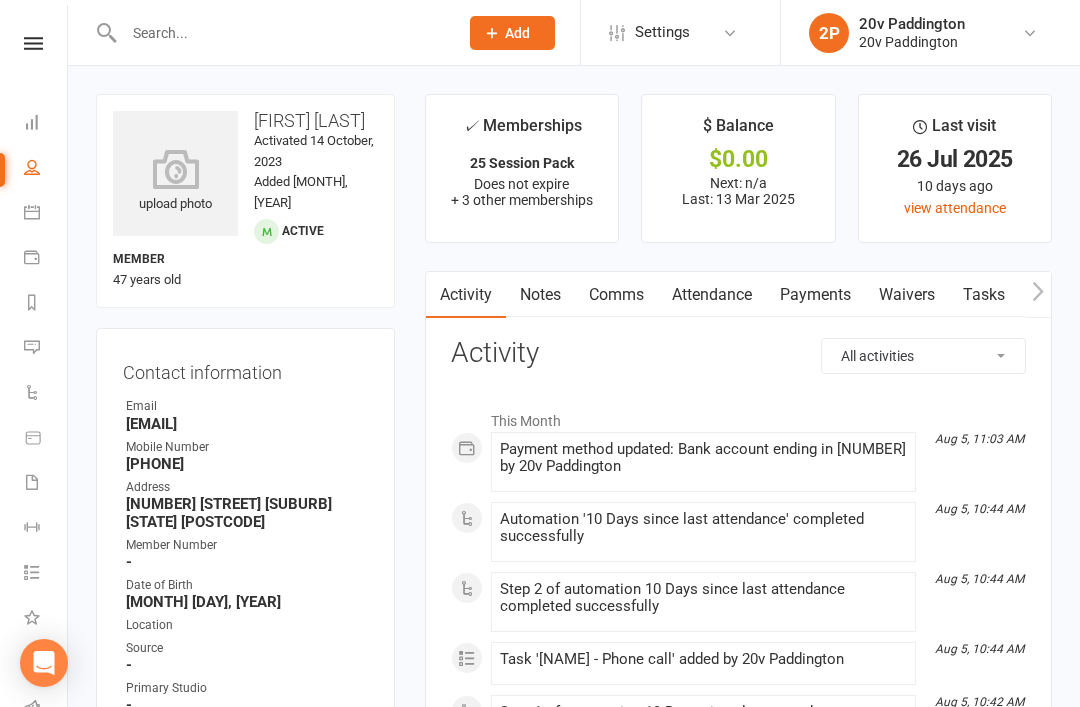 click on "Messages   11" at bounding box center (46, 349) 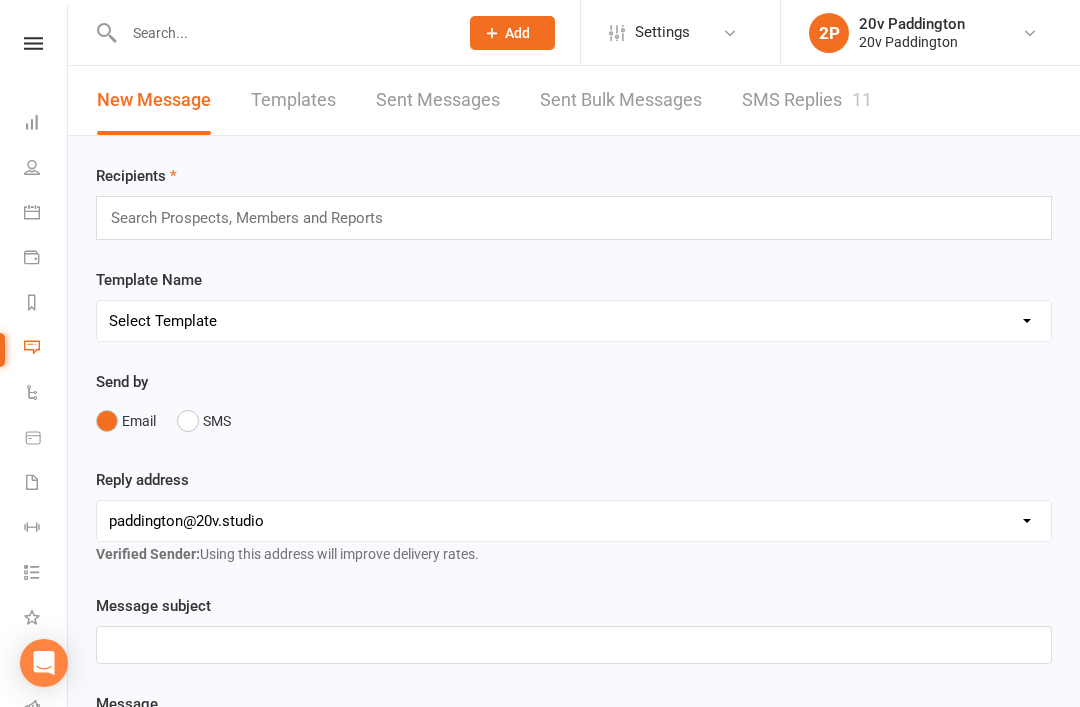 click on "SMS Replies  11" at bounding box center (807, 100) 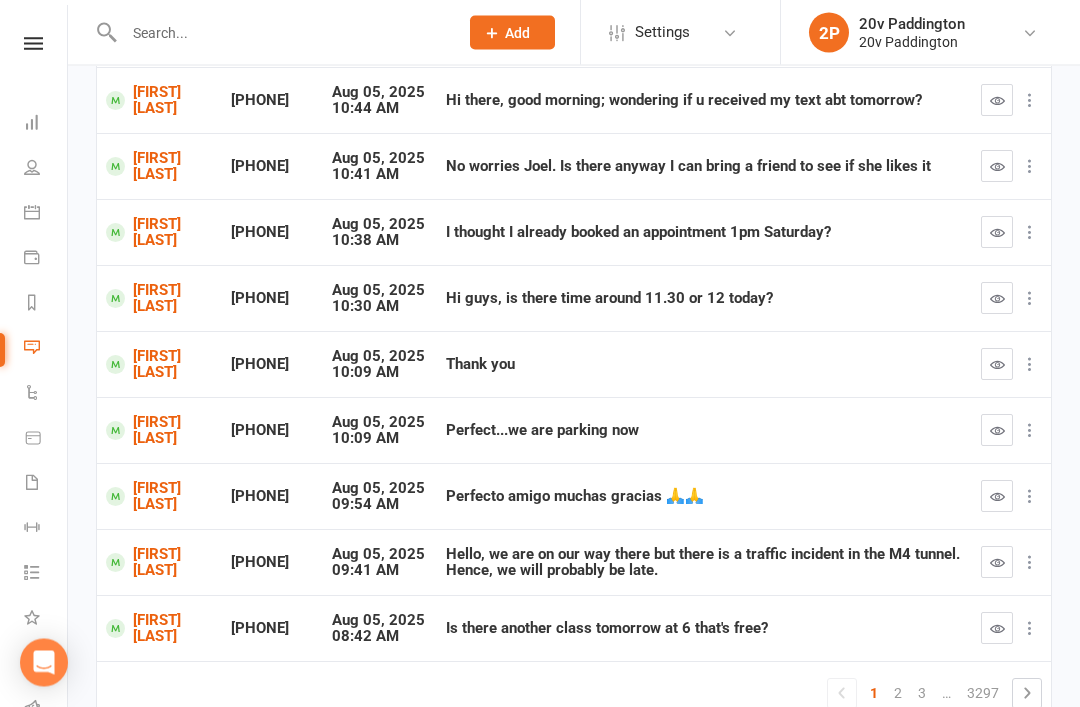 scroll, scrollTop: 333, scrollLeft: 0, axis: vertical 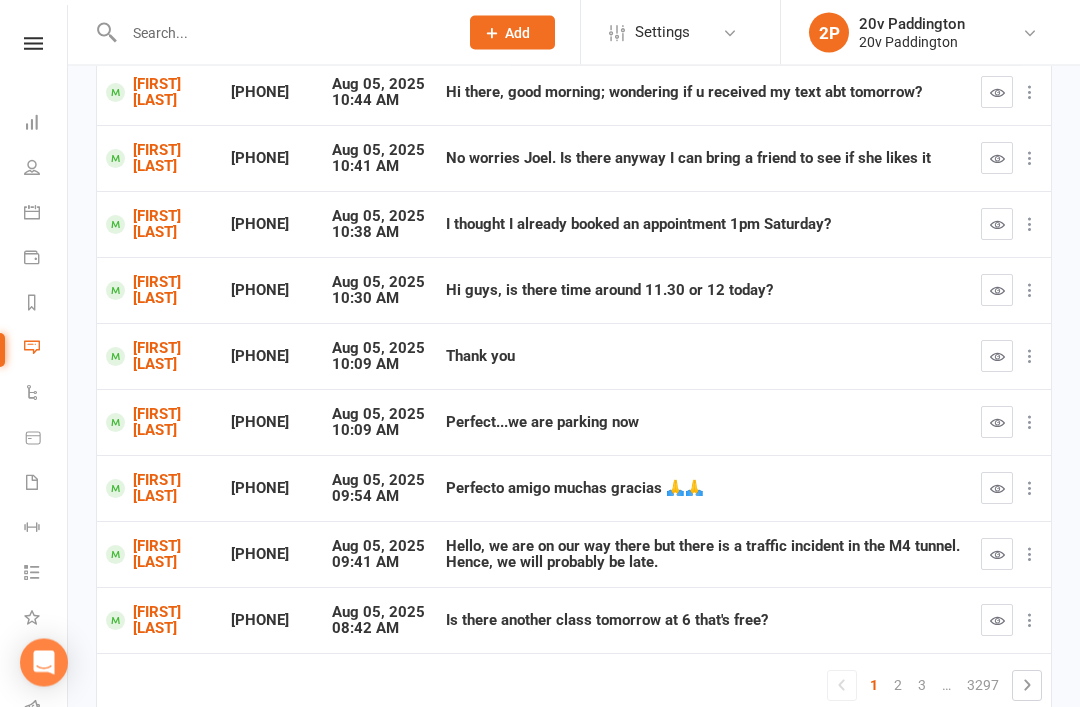click at bounding box center [997, 555] 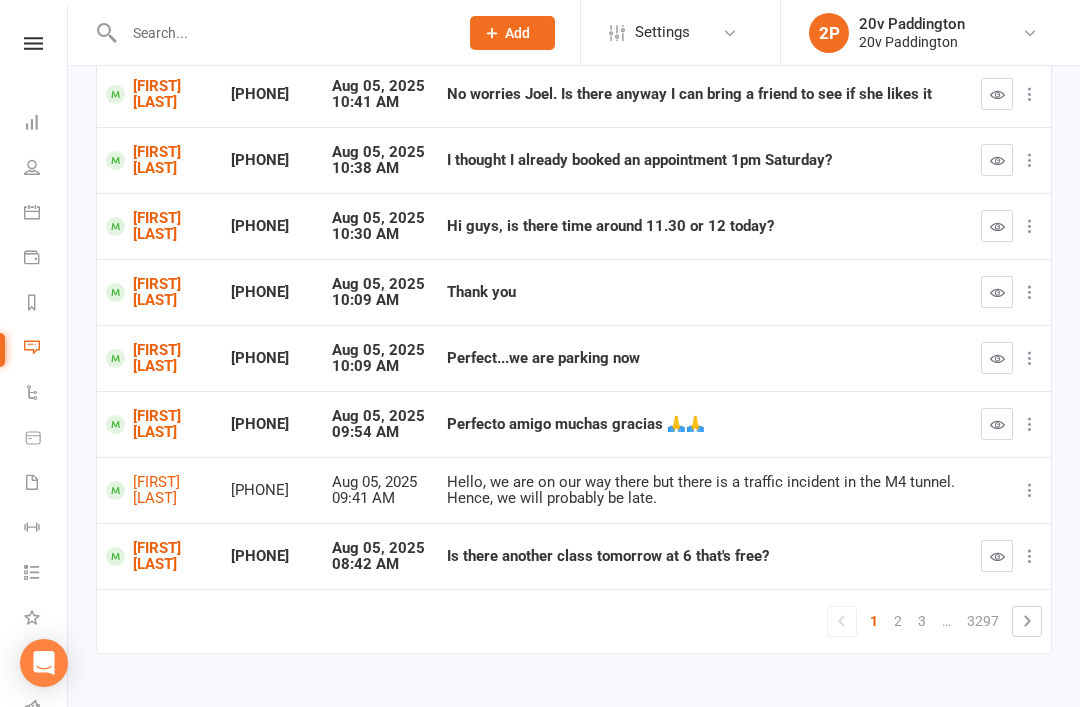 click at bounding box center [997, 424] 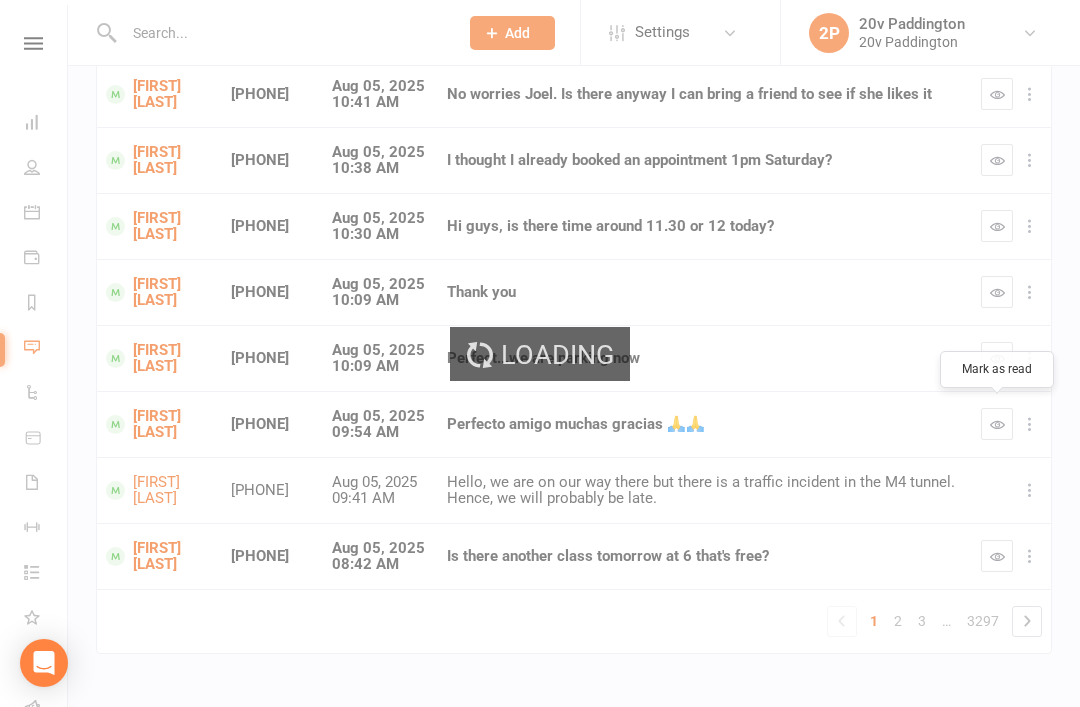 click on "Andrea Berruecos" at bounding box center (159, 424) 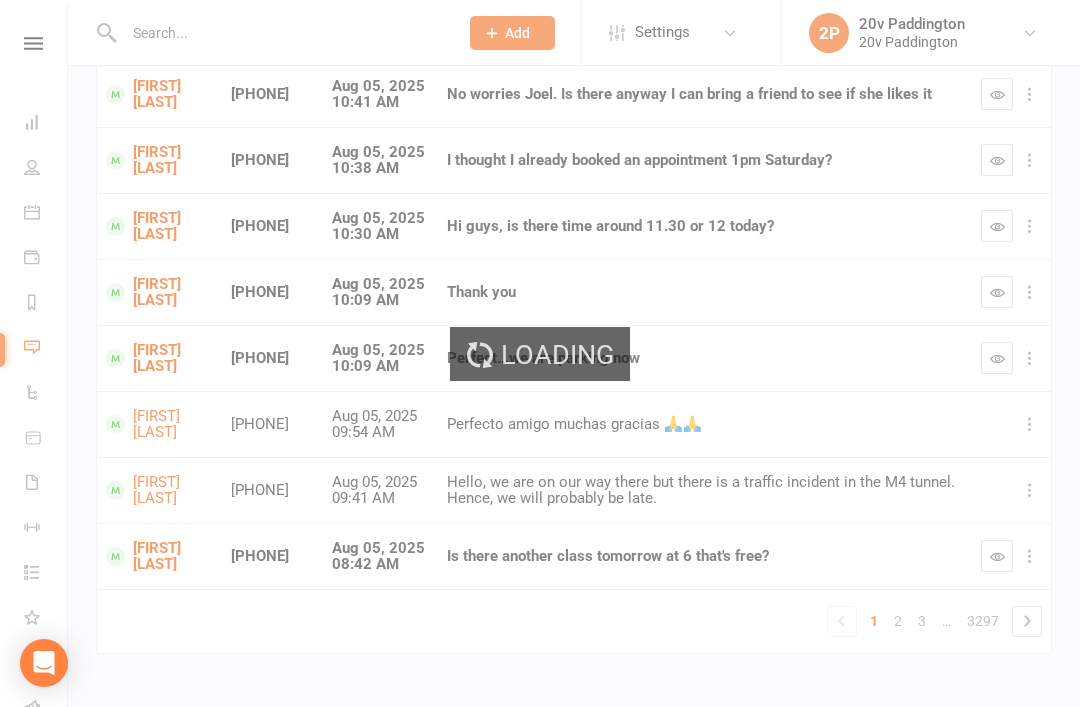 click on "Loading" at bounding box center (540, 353) 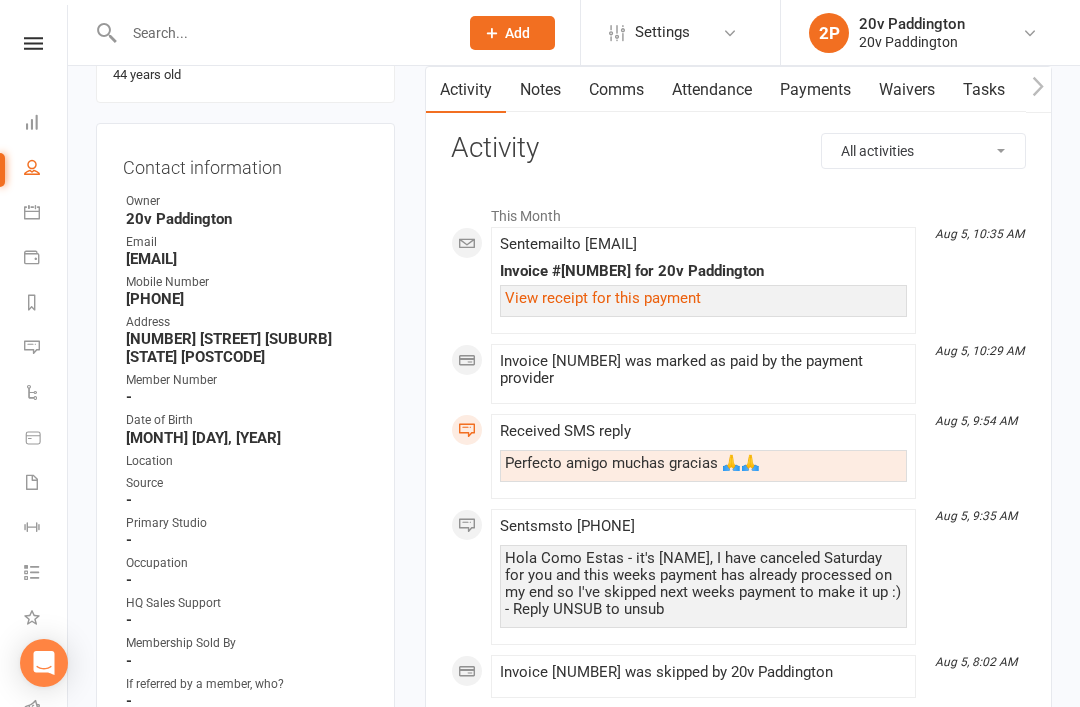 scroll, scrollTop: 0, scrollLeft: 0, axis: both 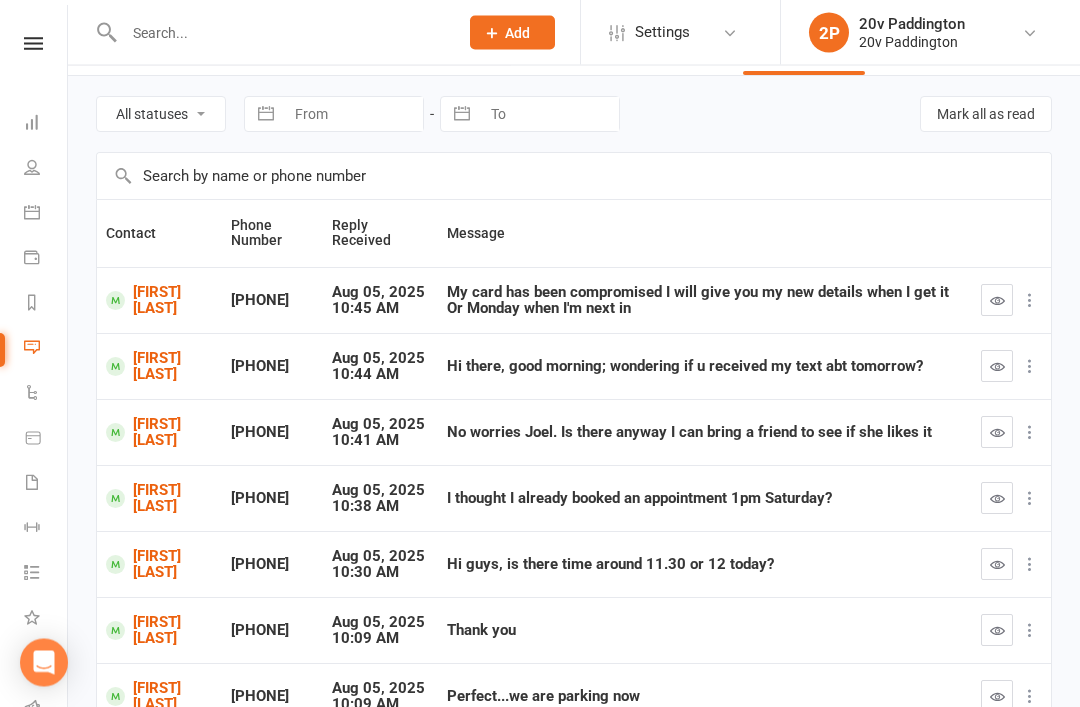 click on "Terrence Why" at bounding box center (159, 499) 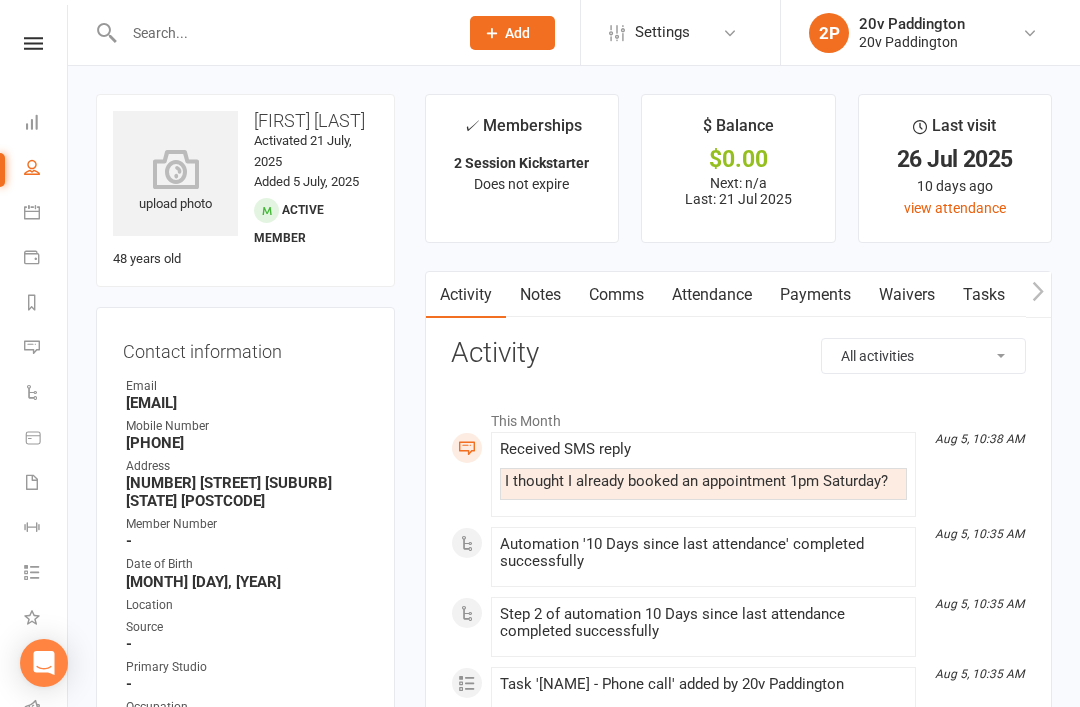 scroll, scrollTop: 7, scrollLeft: 0, axis: vertical 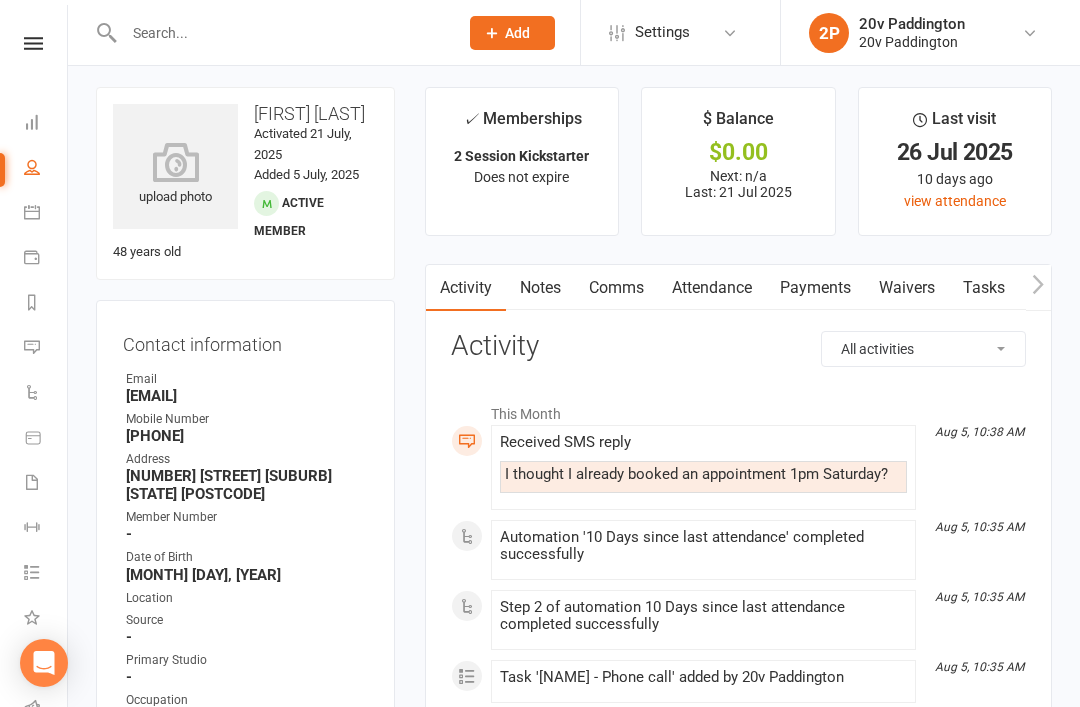 click on "Messages   9" at bounding box center (46, 349) 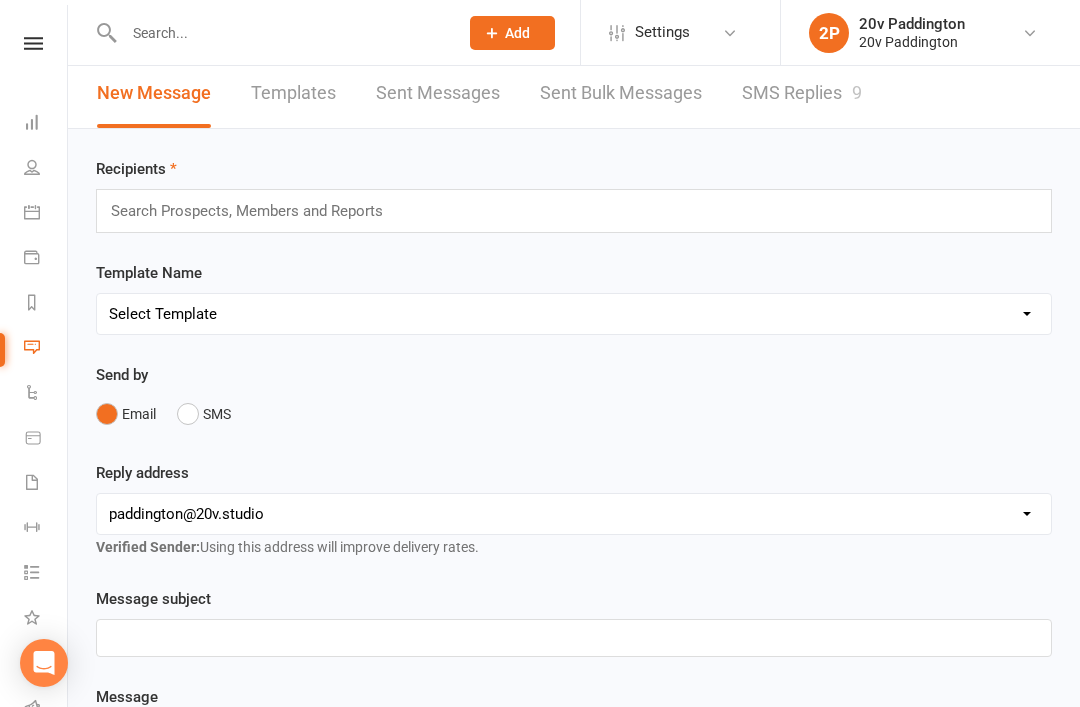 scroll, scrollTop: 0, scrollLeft: 0, axis: both 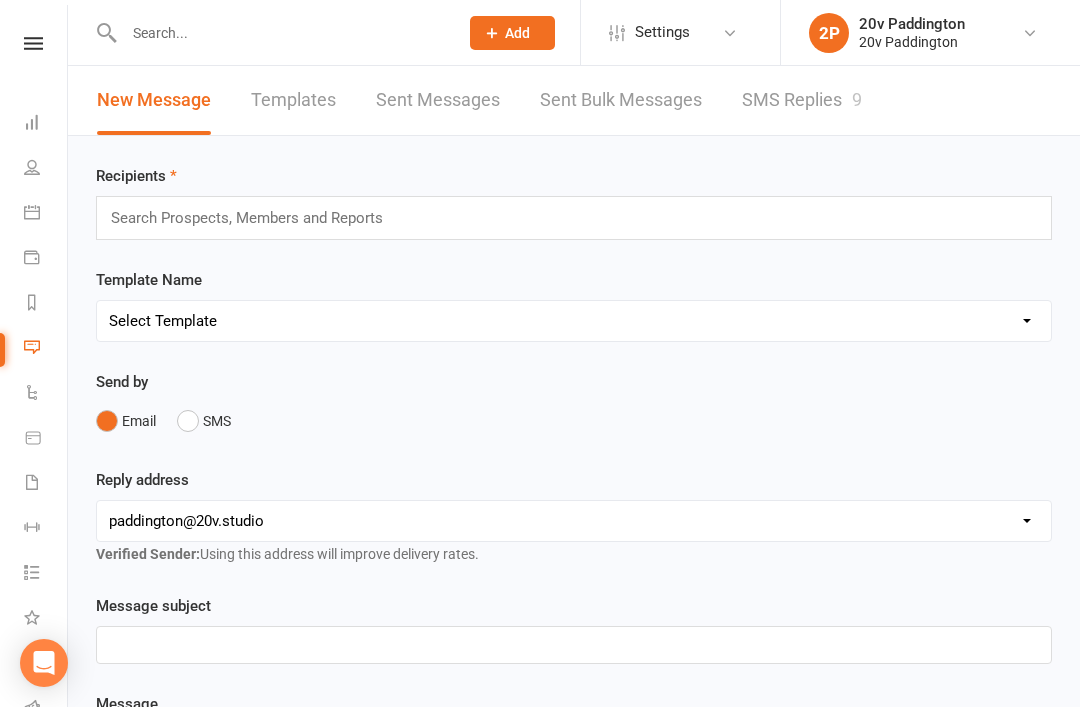 click on "SMS Replies  9" at bounding box center (802, 100) 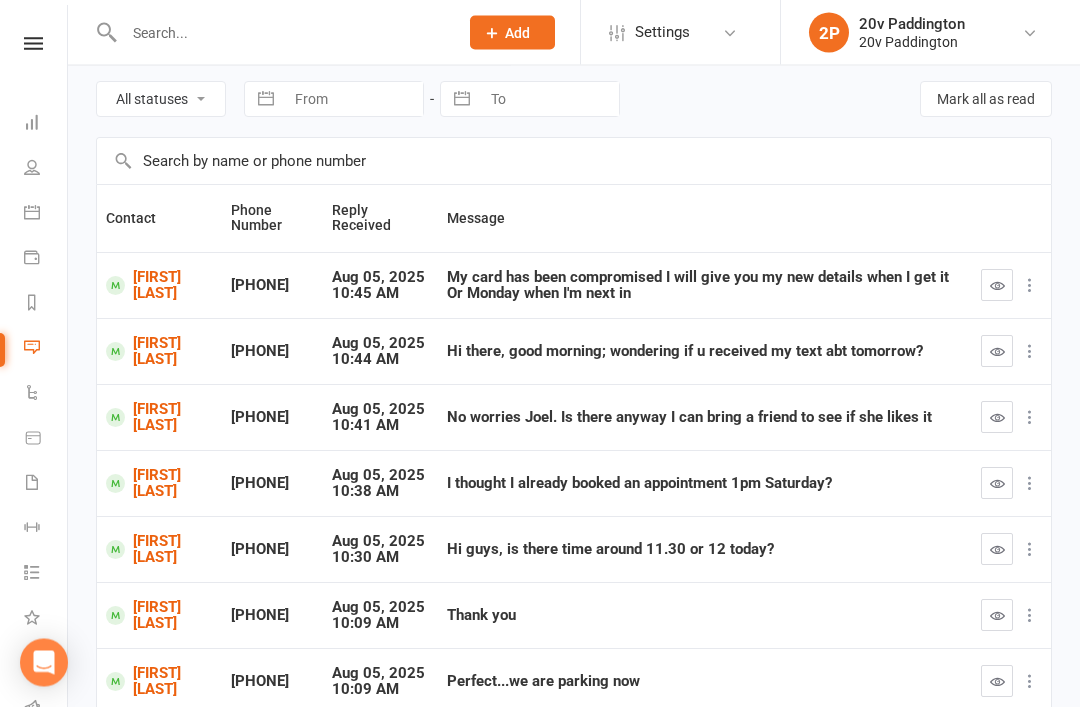 scroll, scrollTop: 75, scrollLeft: 0, axis: vertical 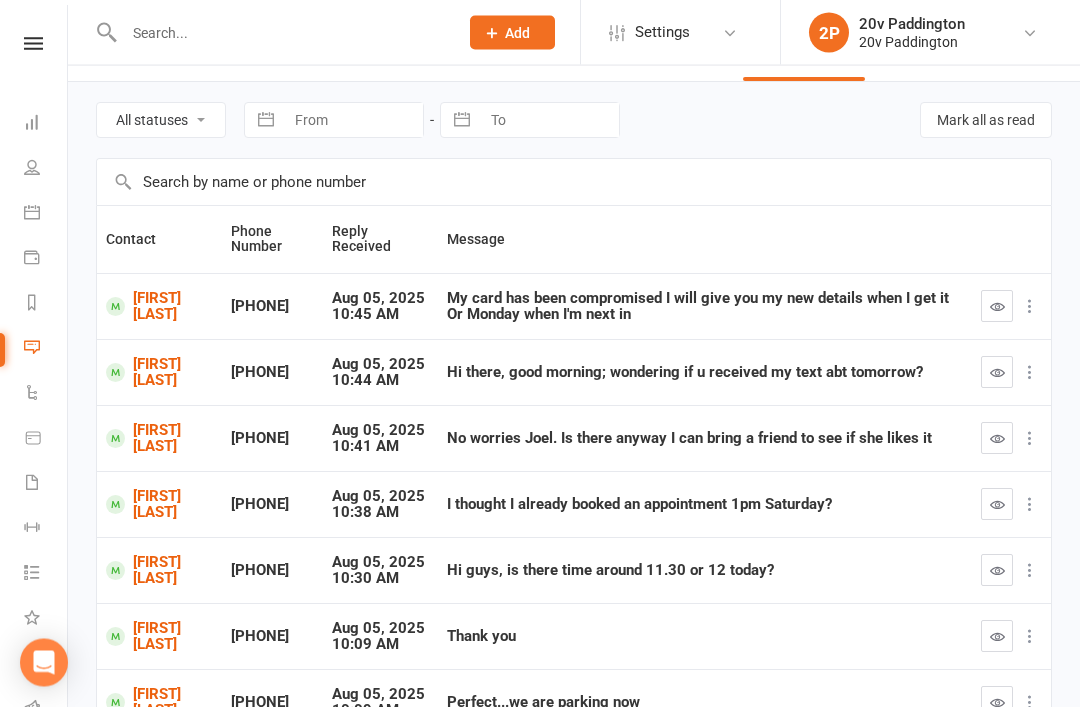 click on "Agnes dharma" at bounding box center [159, 373] 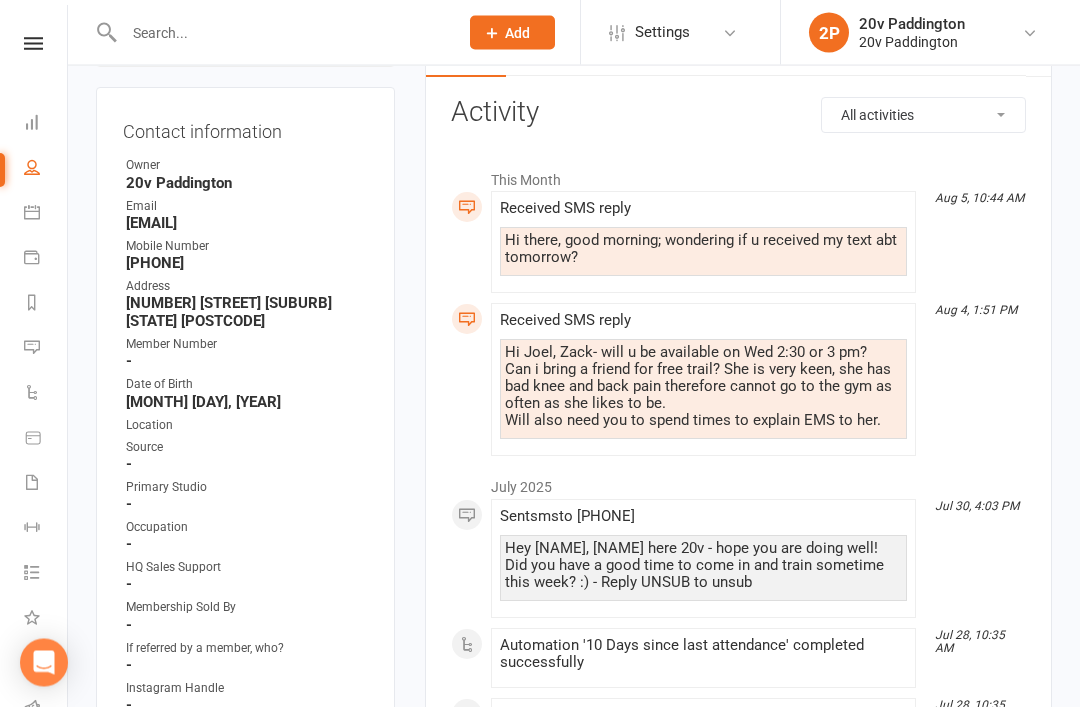 scroll, scrollTop: 241, scrollLeft: 0, axis: vertical 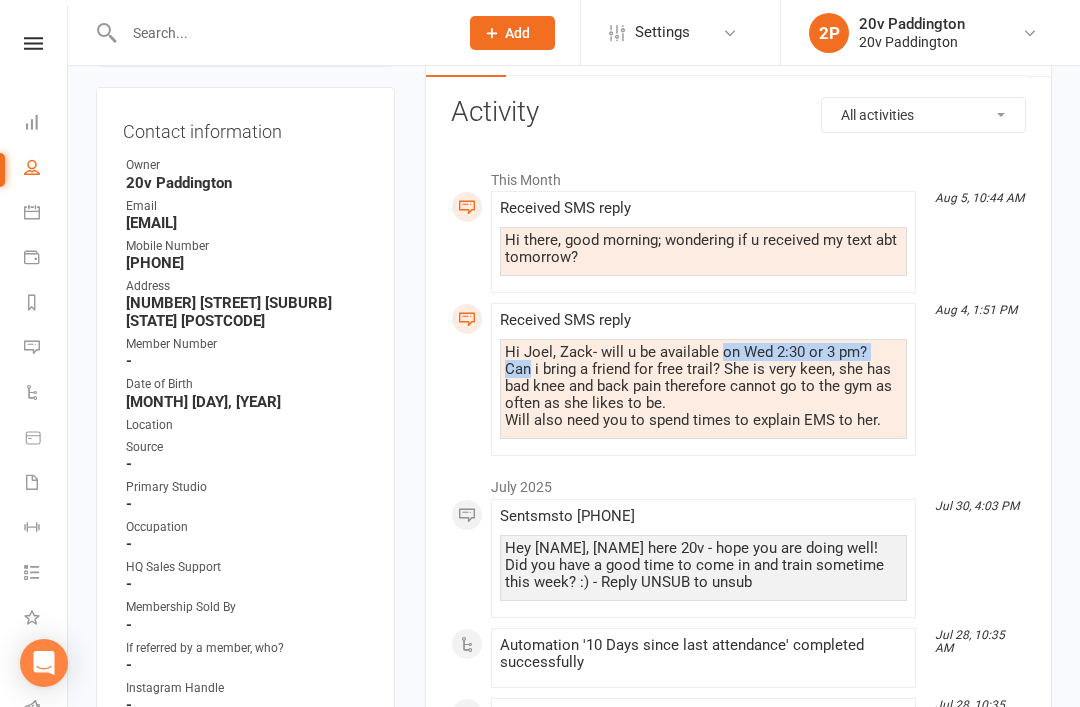click on "This Month Aug 5, 10:44 AM Received SMS reply   Hi there, good morning; wondering if u received my text abt tomorrow? Aug 4, 1:51 PM Received SMS reply   Hi Joel, Zack- will u be available on Wed 2:30 or 3 pm? Can i bring a friend for free trail? She is very keen, she has bad knee and back pain therefore cannot go to the gym as often as she likes to be.   Will also need you to spend times to explain EMS to her." at bounding box center (738, 307) 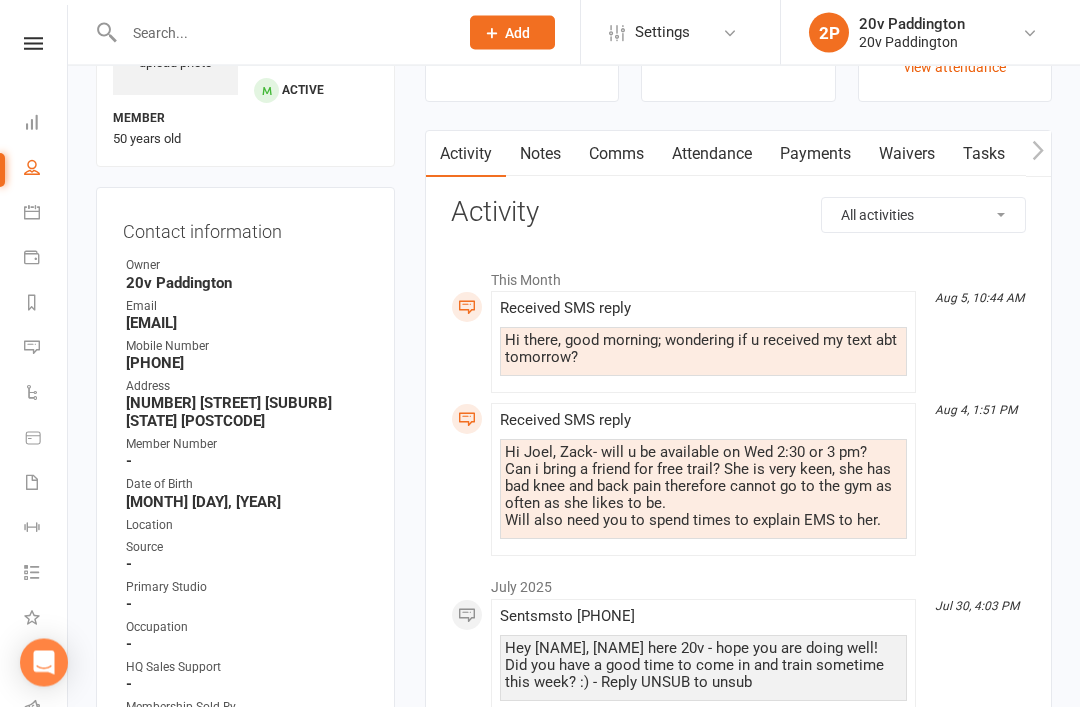 scroll, scrollTop: 0, scrollLeft: 0, axis: both 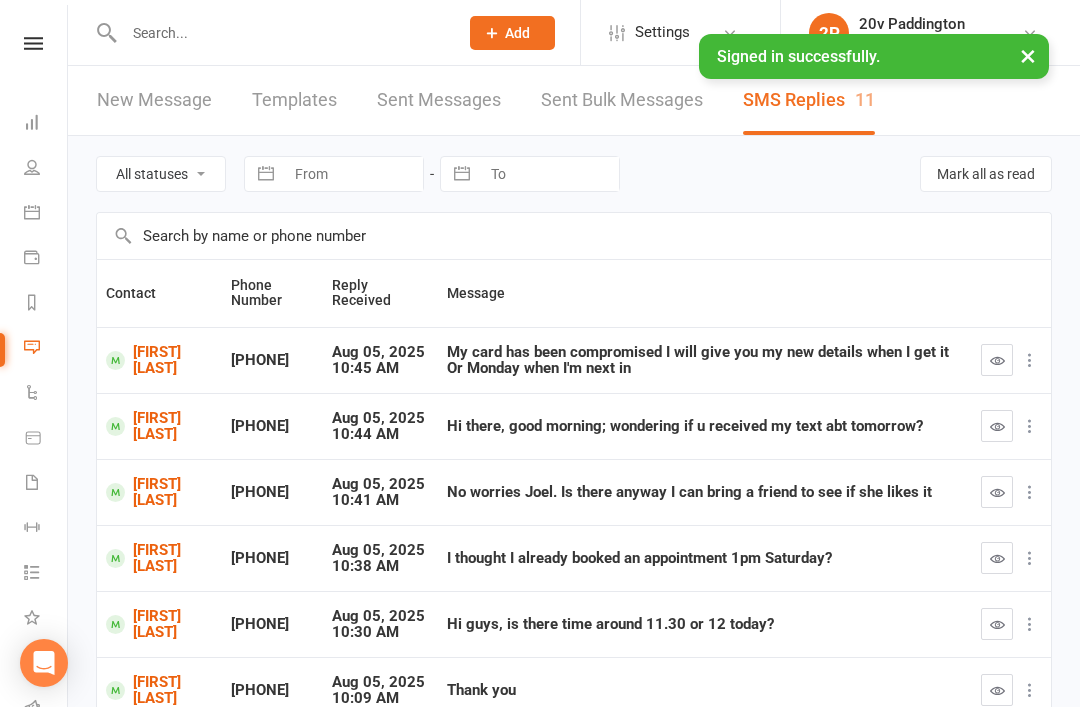 click on "Payments" at bounding box center [46, 259] 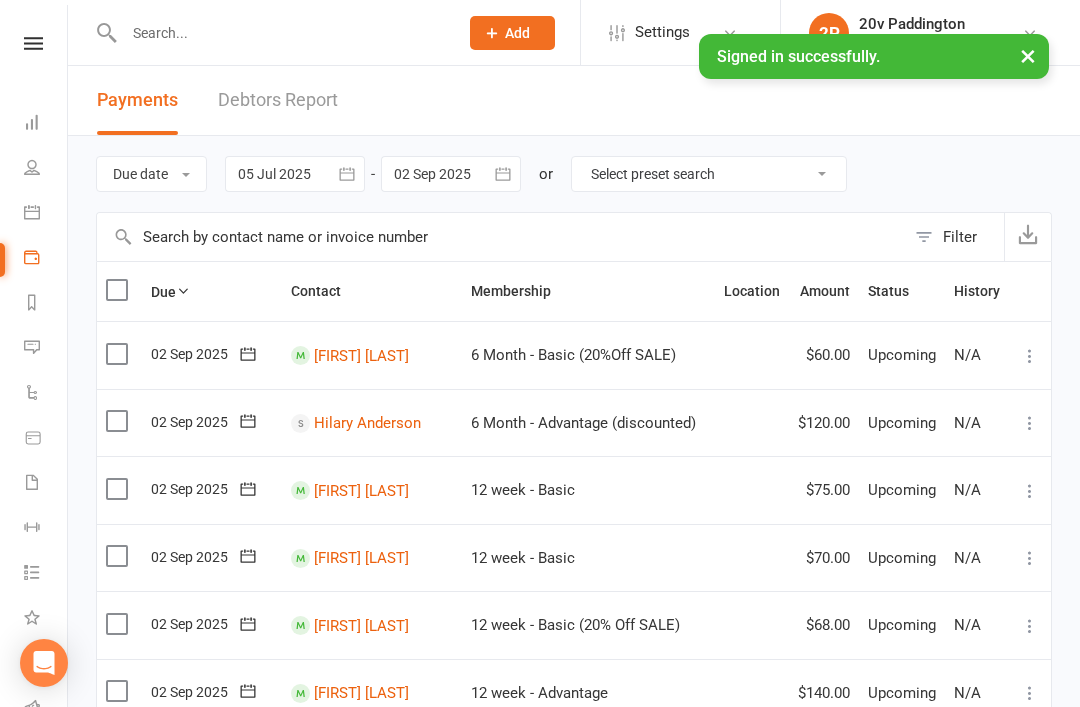 click on "Calendar" at bounding box center [46, 214] 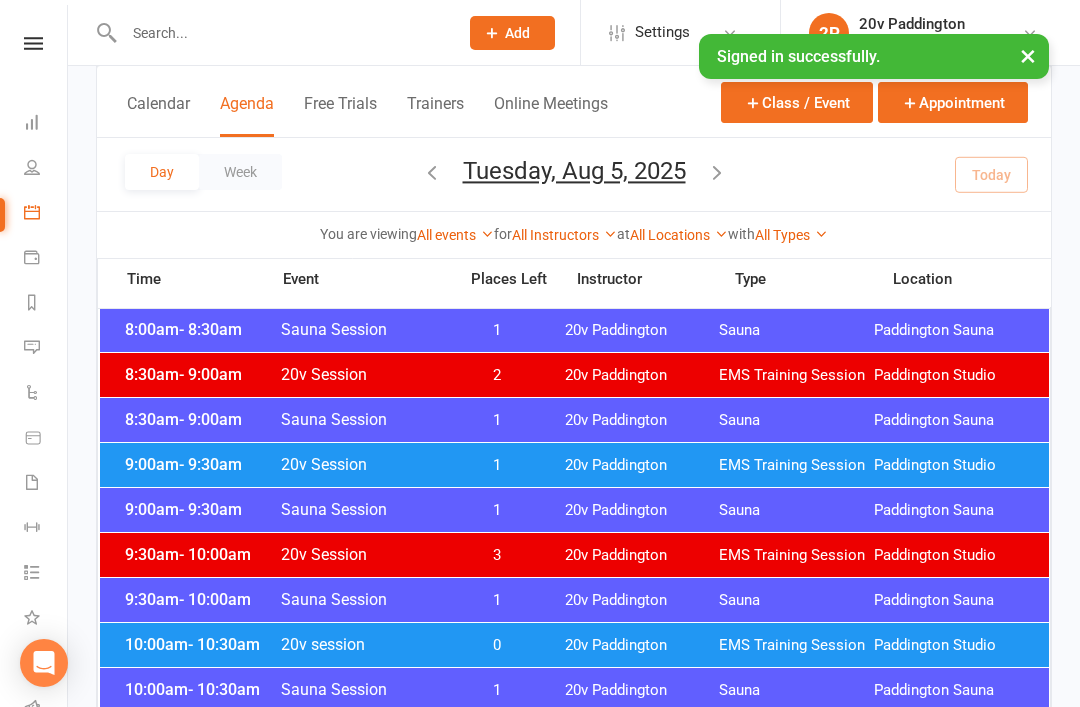 scroll, scrollTop: 531, scrollLeft: 0, axis: vertical 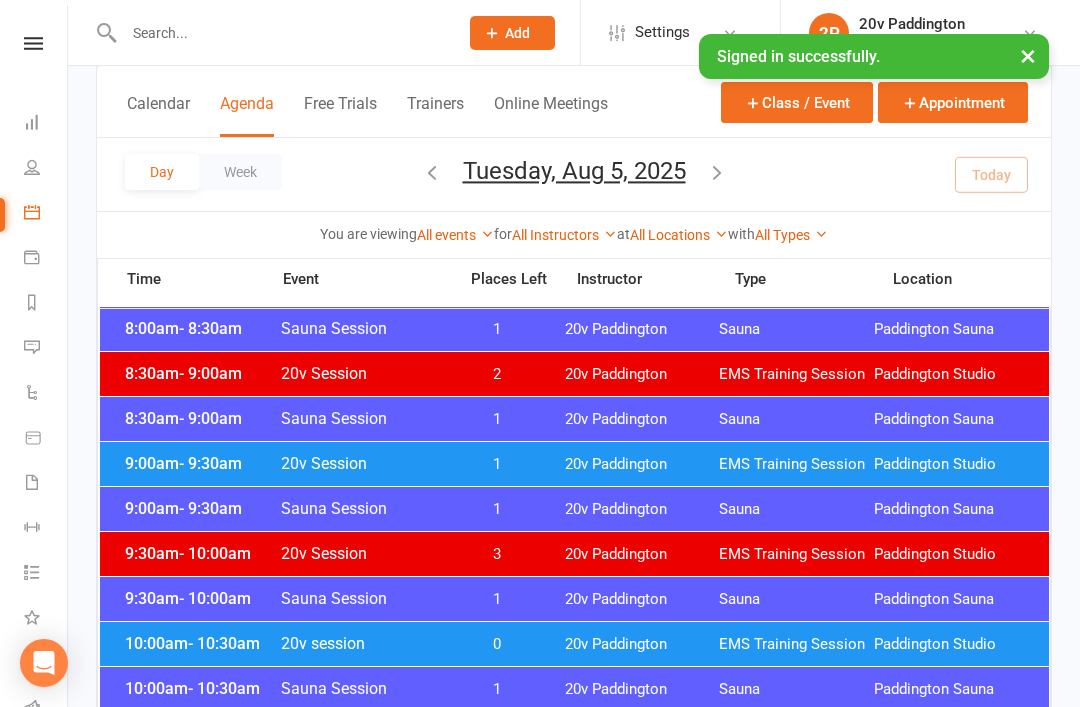 click on "Tuesday, Aug 5, 2025" at bounding box center [574, 171] 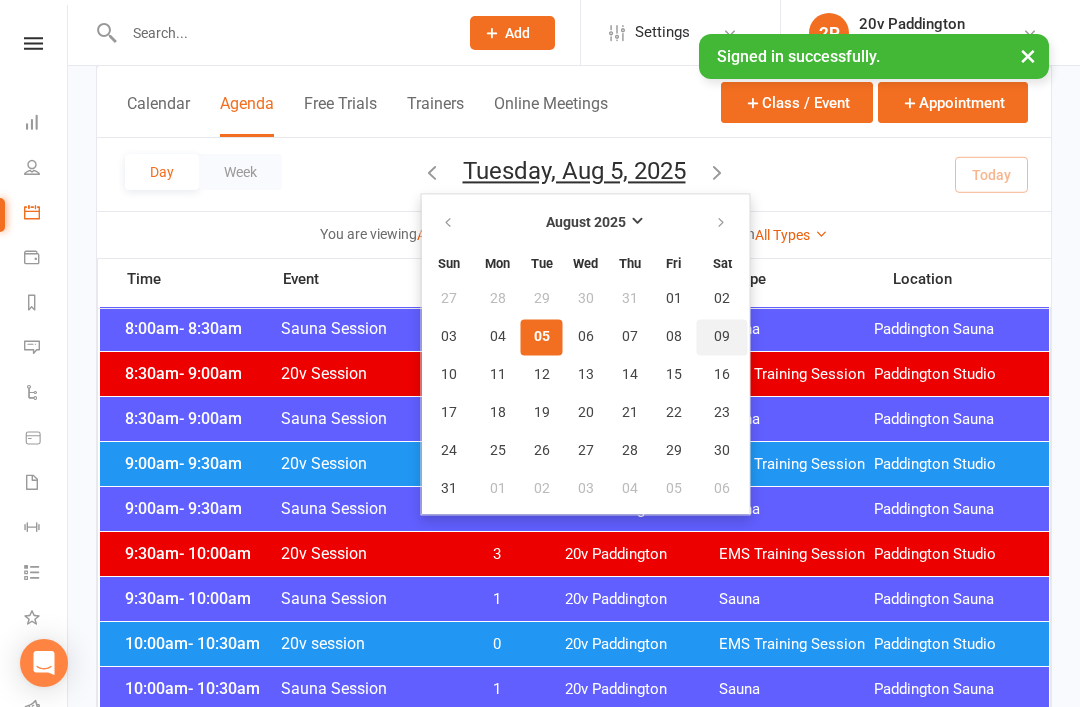 click on "09" at bounding box center (722, 337) 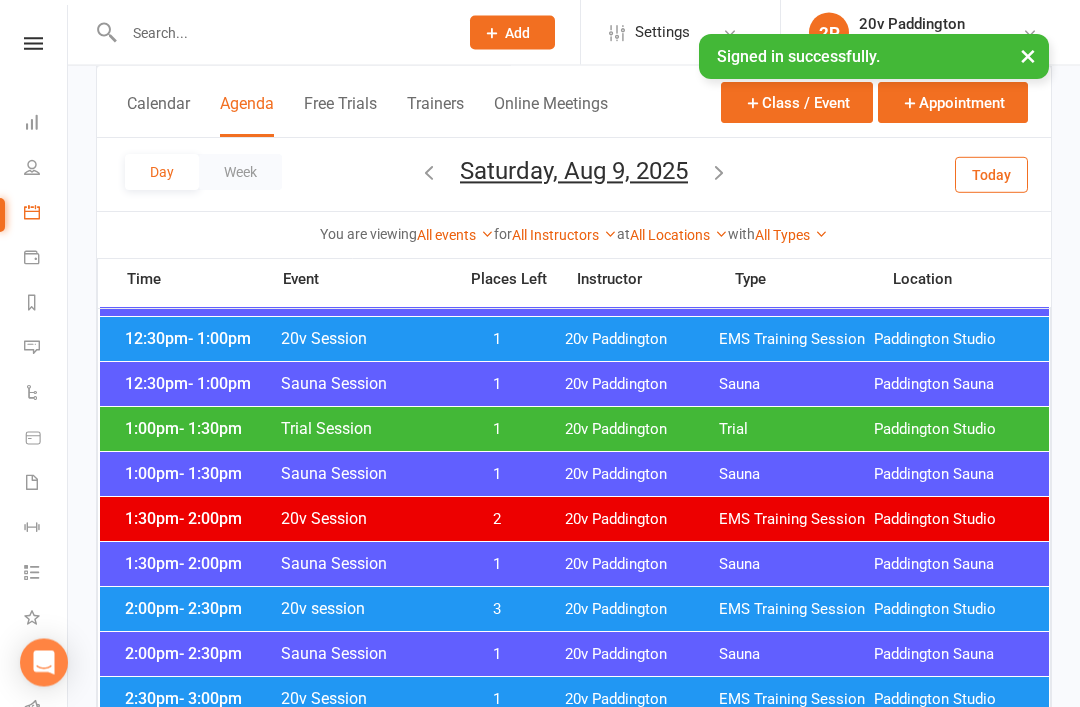 click on "20v Paddington" at bounding box center [642, 430] 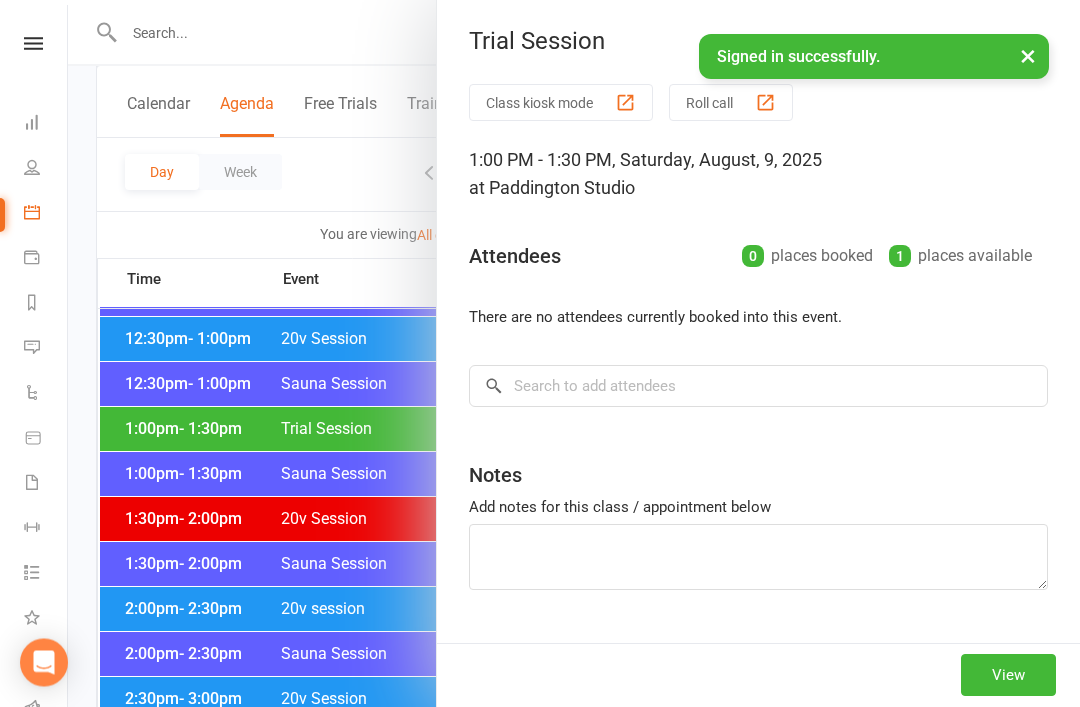 scroll, scrollTop: 1151, scrollLeft: 0, axis: vertical 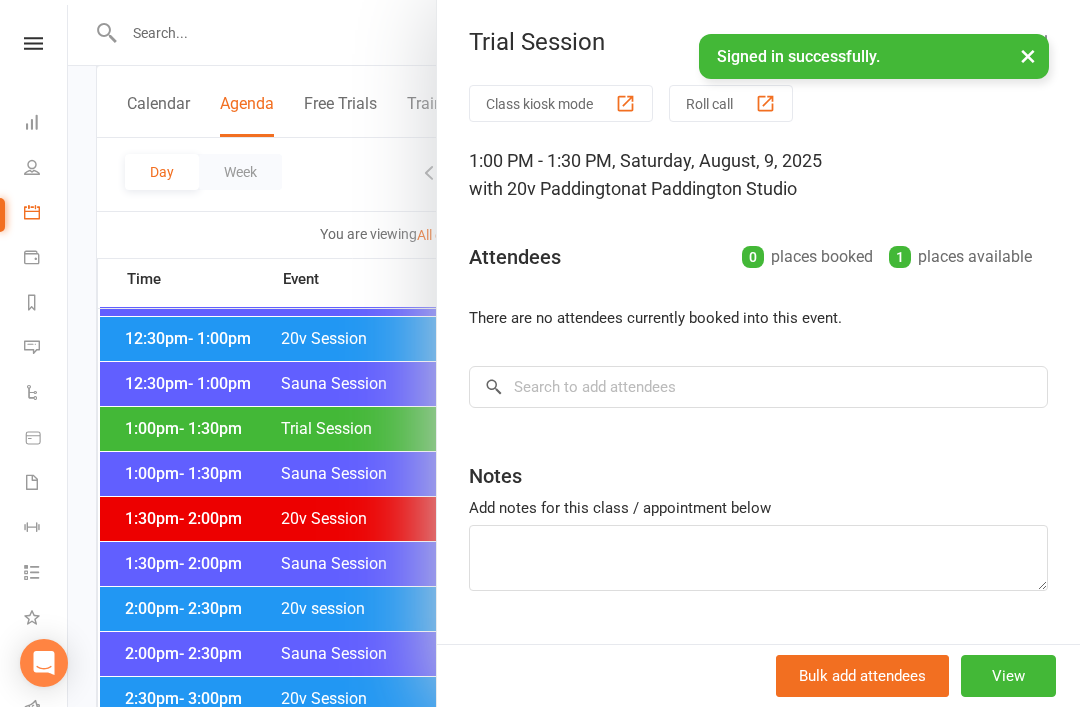 click at bounding box center (574, 353) 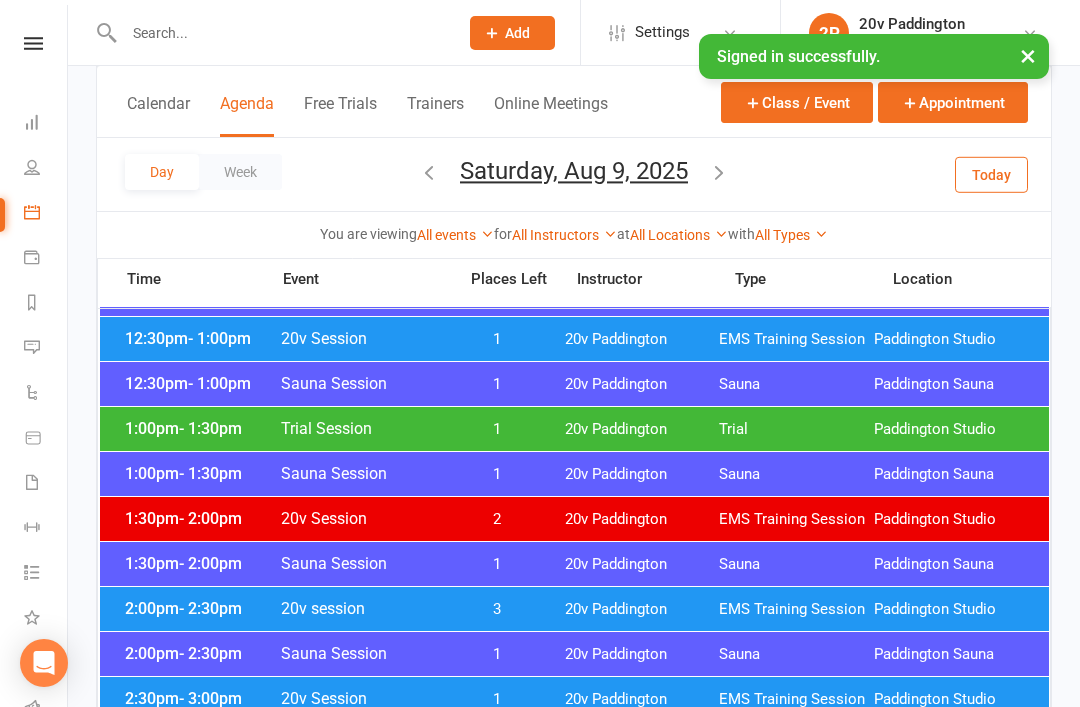click on "20v Paddington" at bounding box center [642, 339] 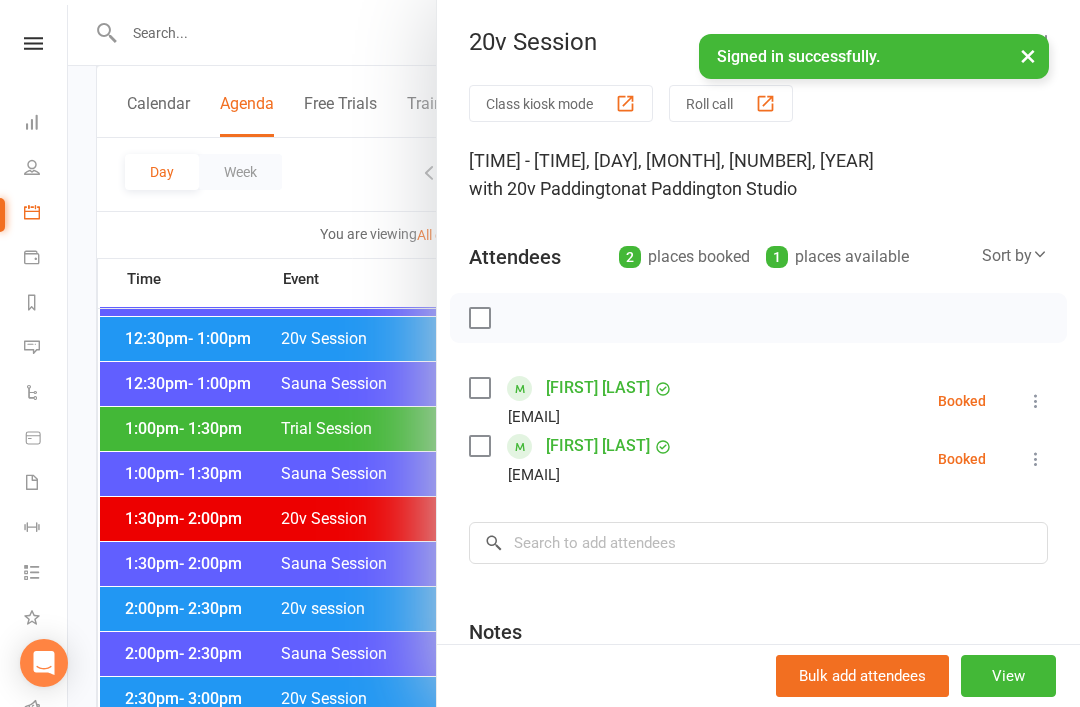 click at bounding box center [574, 353] 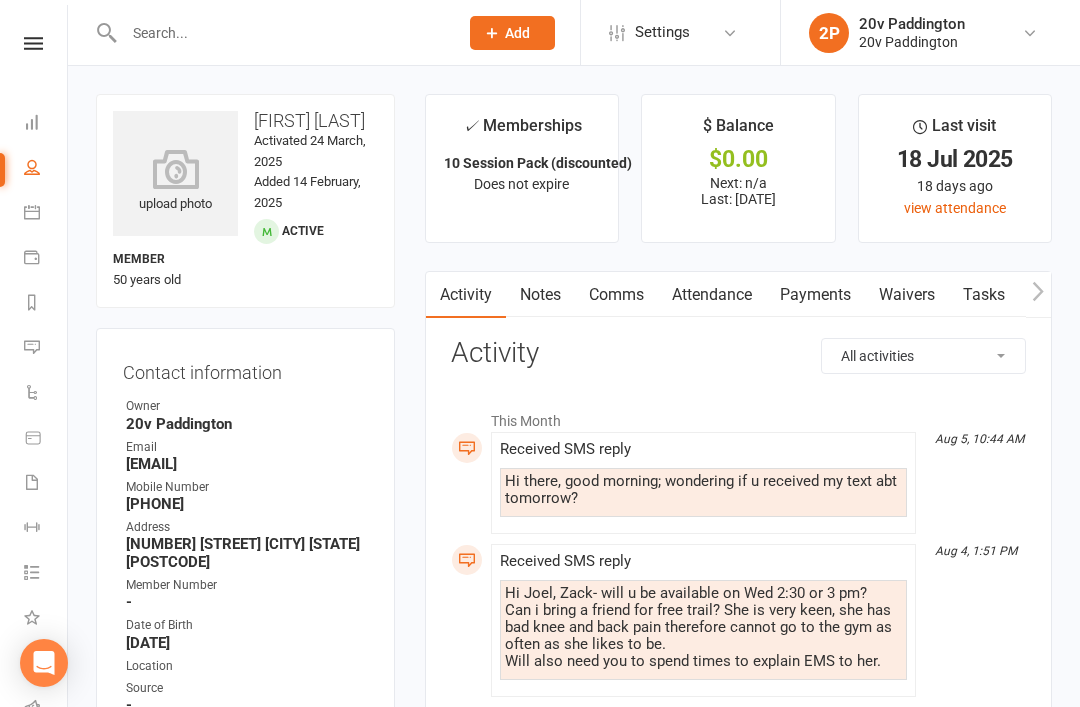 scroll, scrollTop: 0, scrollLeft: 0, axis: both 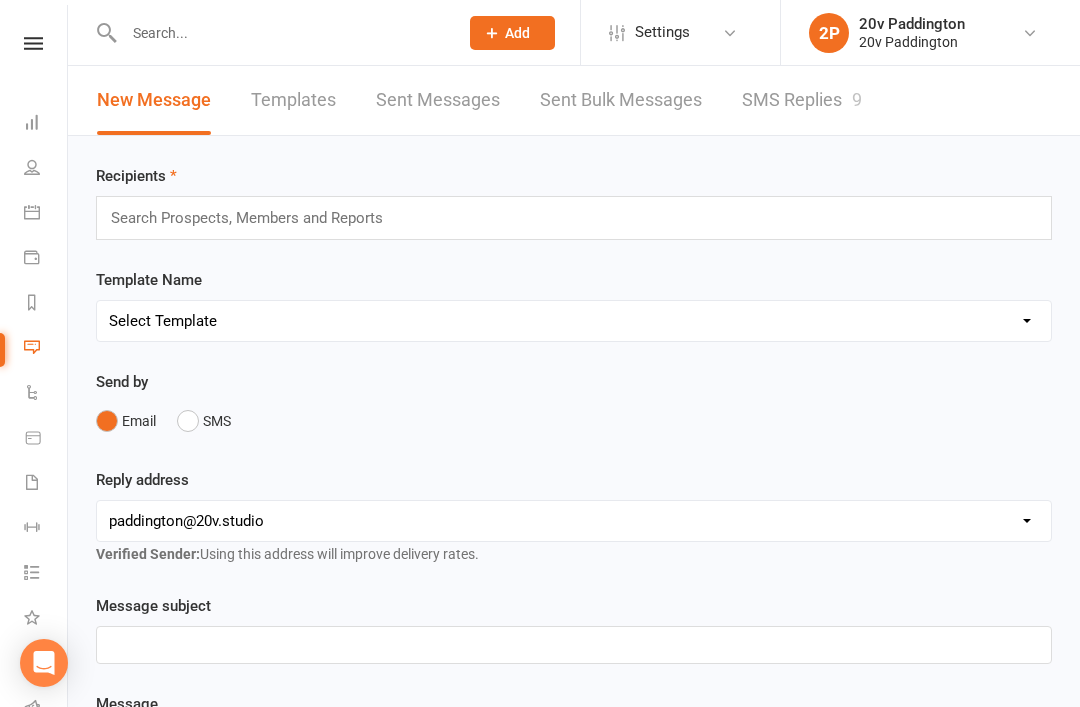 click on "SMS Replies  9" at bounding box center (802, 100) 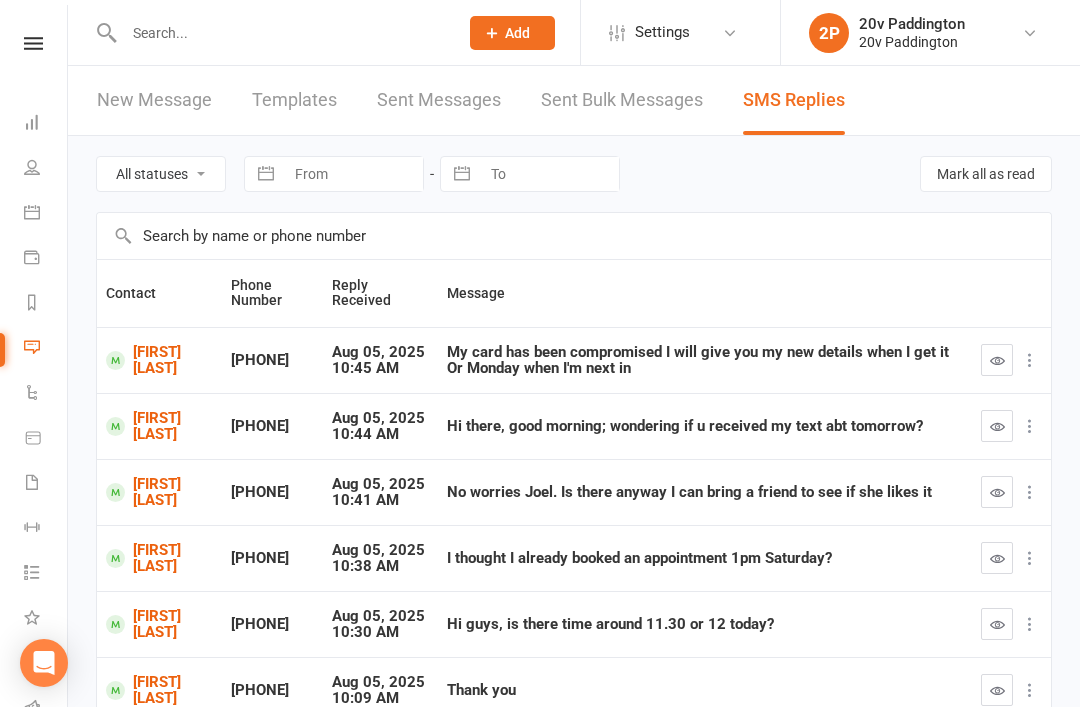 scroll, scrollTop: 0, scrollLeft: 0, axis: both 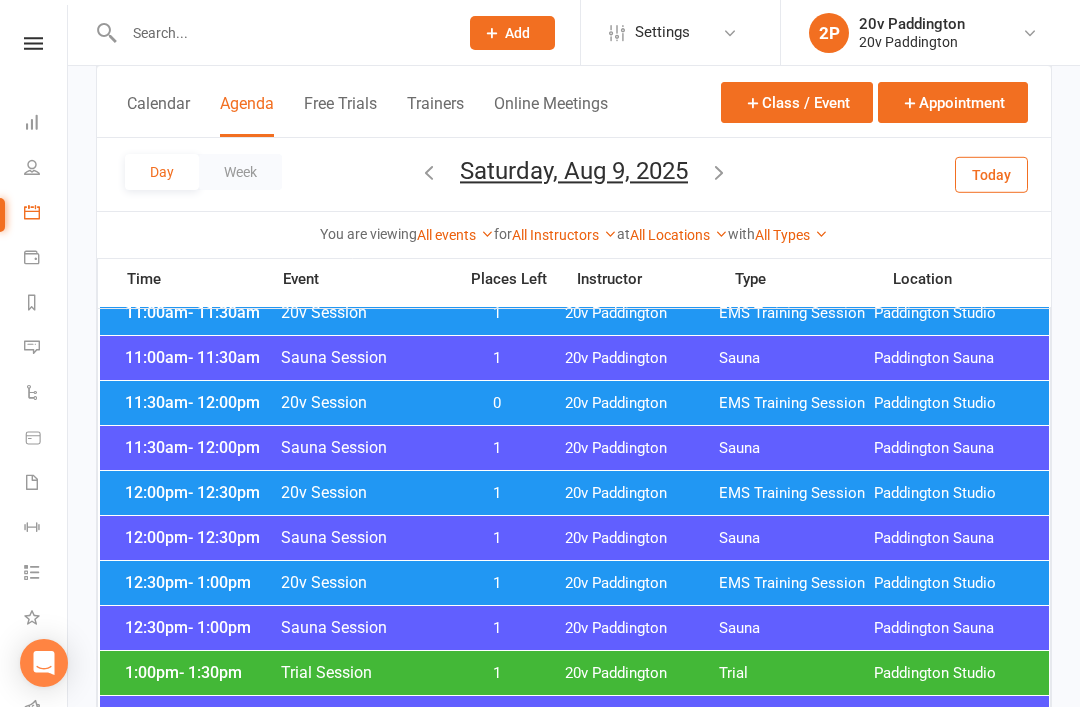 click on "Today" at bounding box center (991, 174) 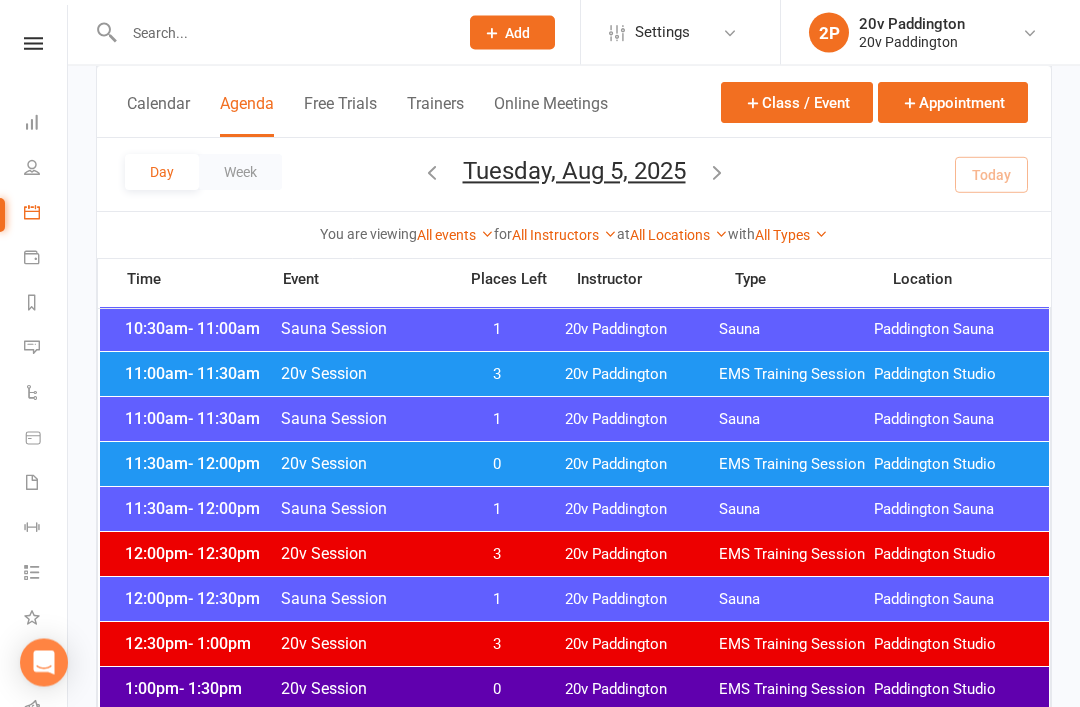 click on "EMS Training Session" at bounding box center (796, 465) 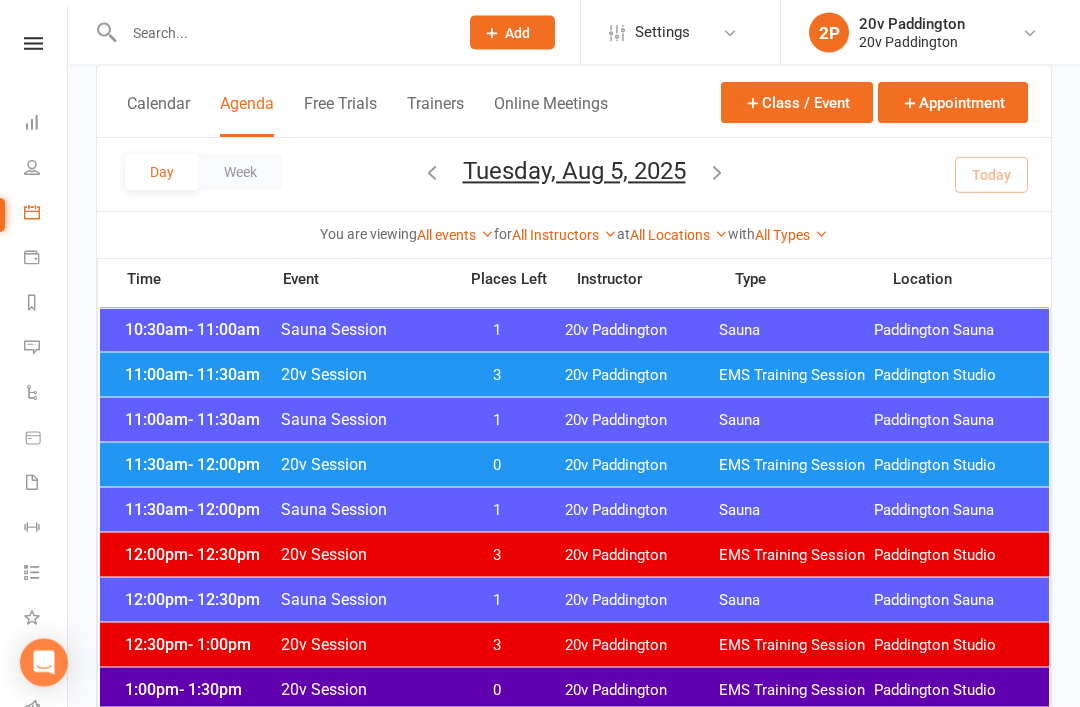 scroll, scrollTop: 981, scrollLeft: 0, axis: vertical 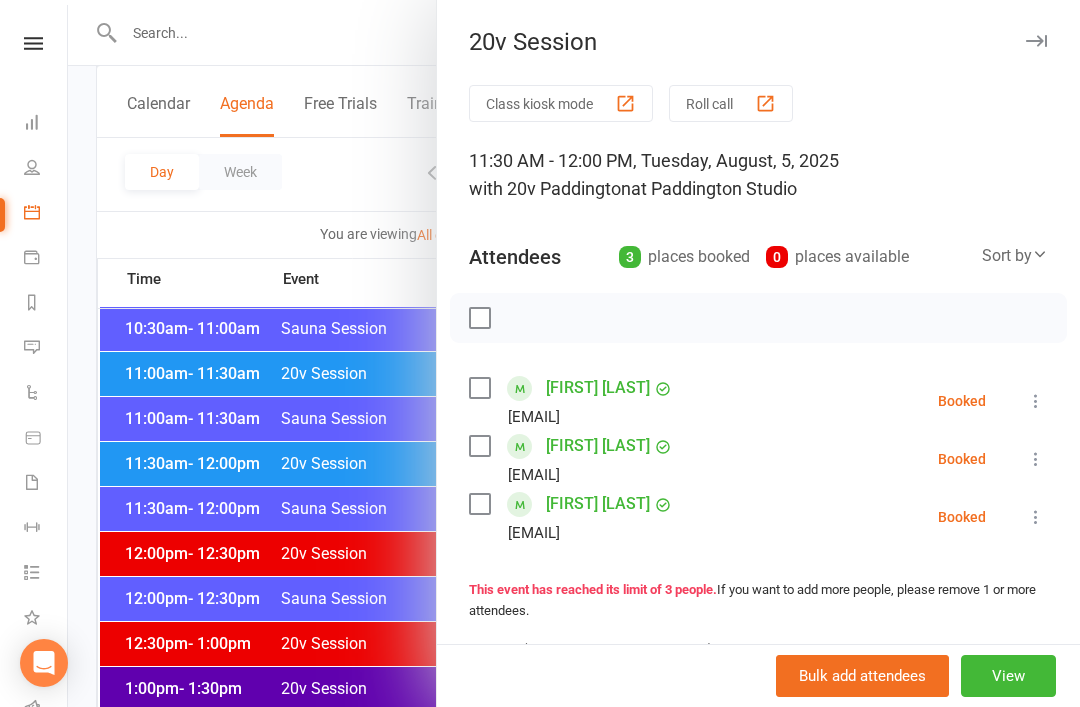 click at bounding box center [574, 353] 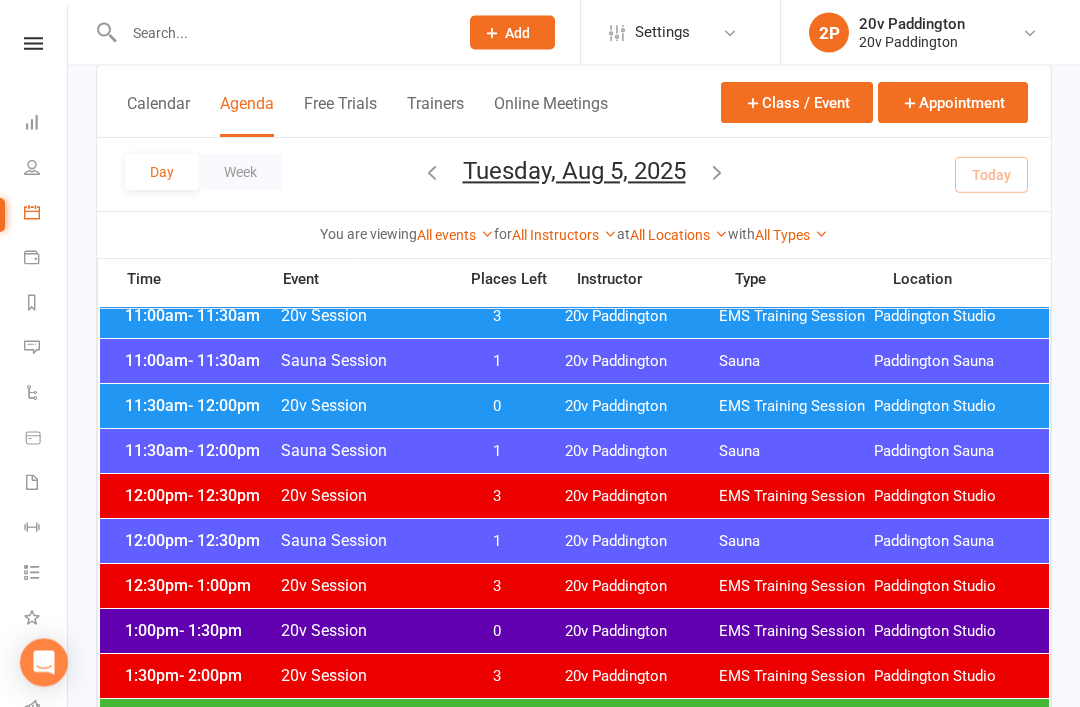 scroll, scrollTop: 1056, scrollLeft: 0, axis: vertical 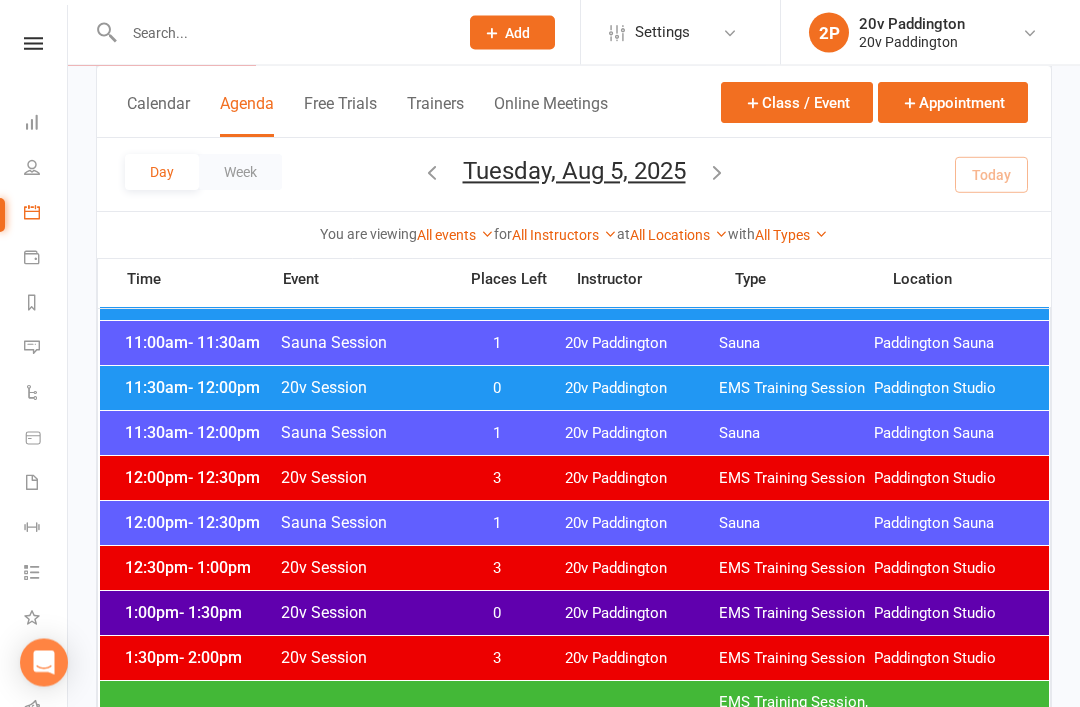 click on "[TIME] - [TIME] [NUMBER]v Session [NUMBER]v [REGION] EMS Training Session [REGION] Studio" at bounding box center [574, 614] 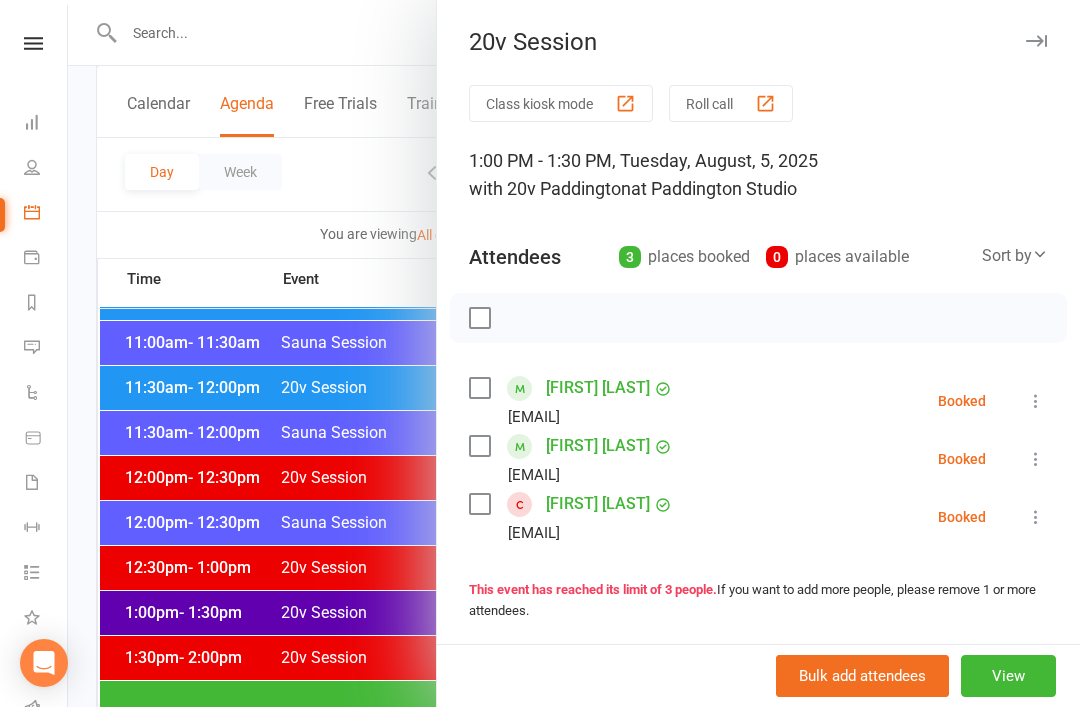 click at bounding box center [574, 353] 